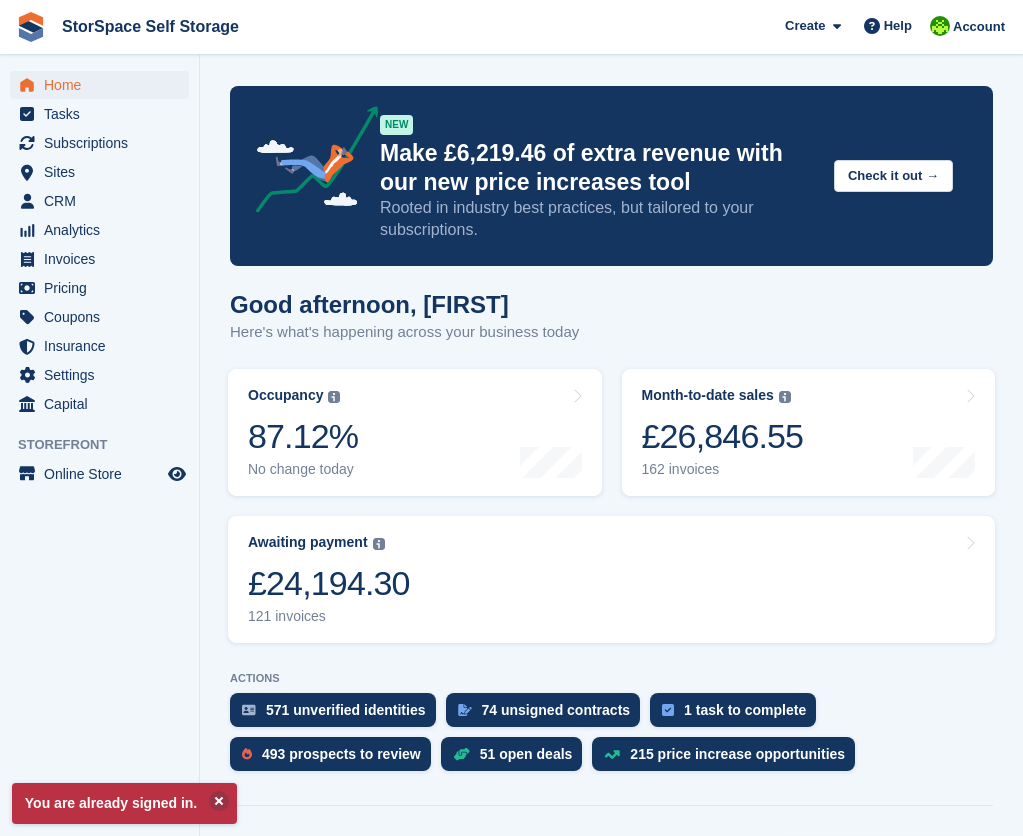 scroll, scrollTop: 0, scrollLeft: 0, axis: both 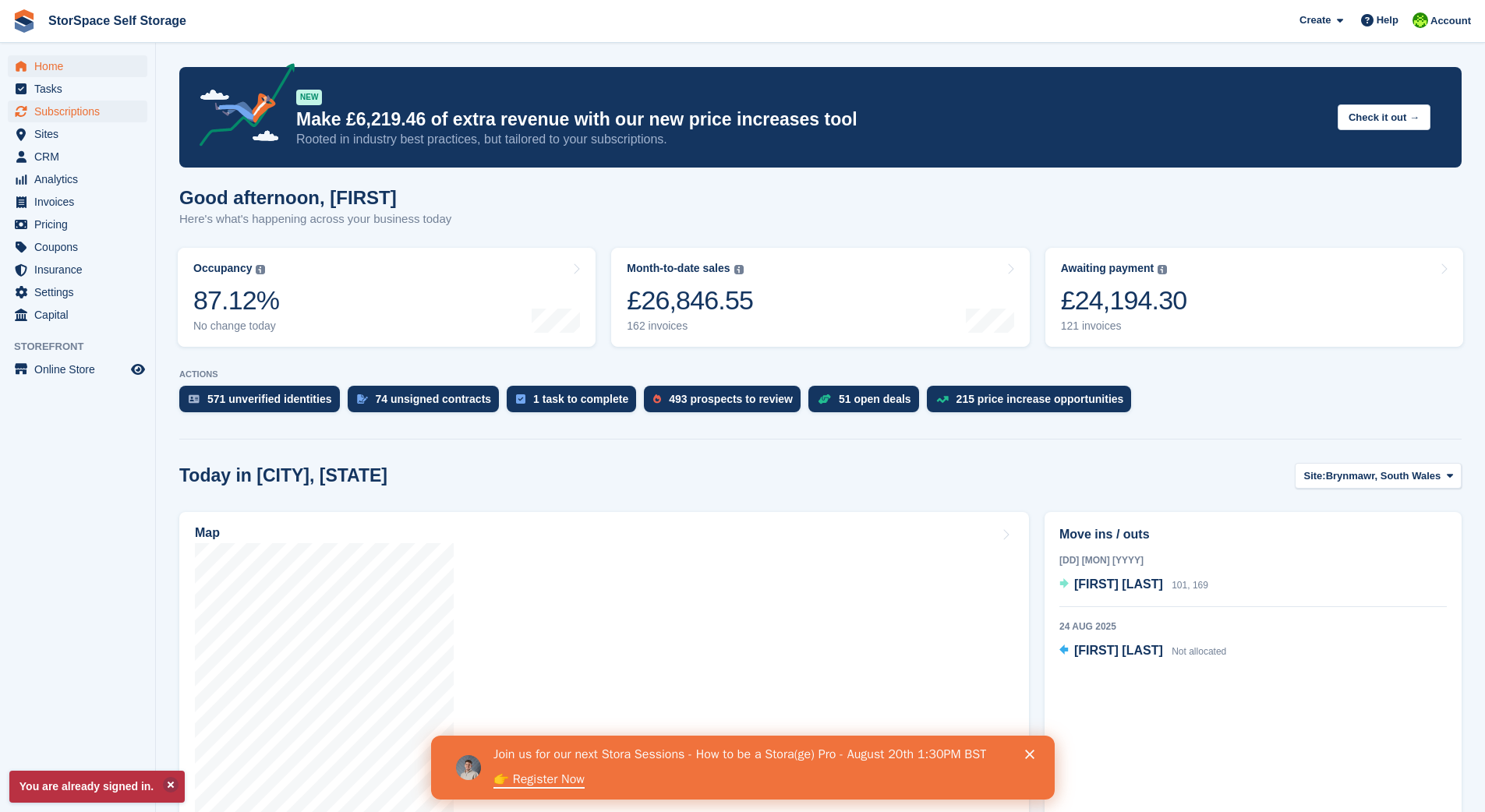 click on "Subscriptions" at bounding box center [81, 111] 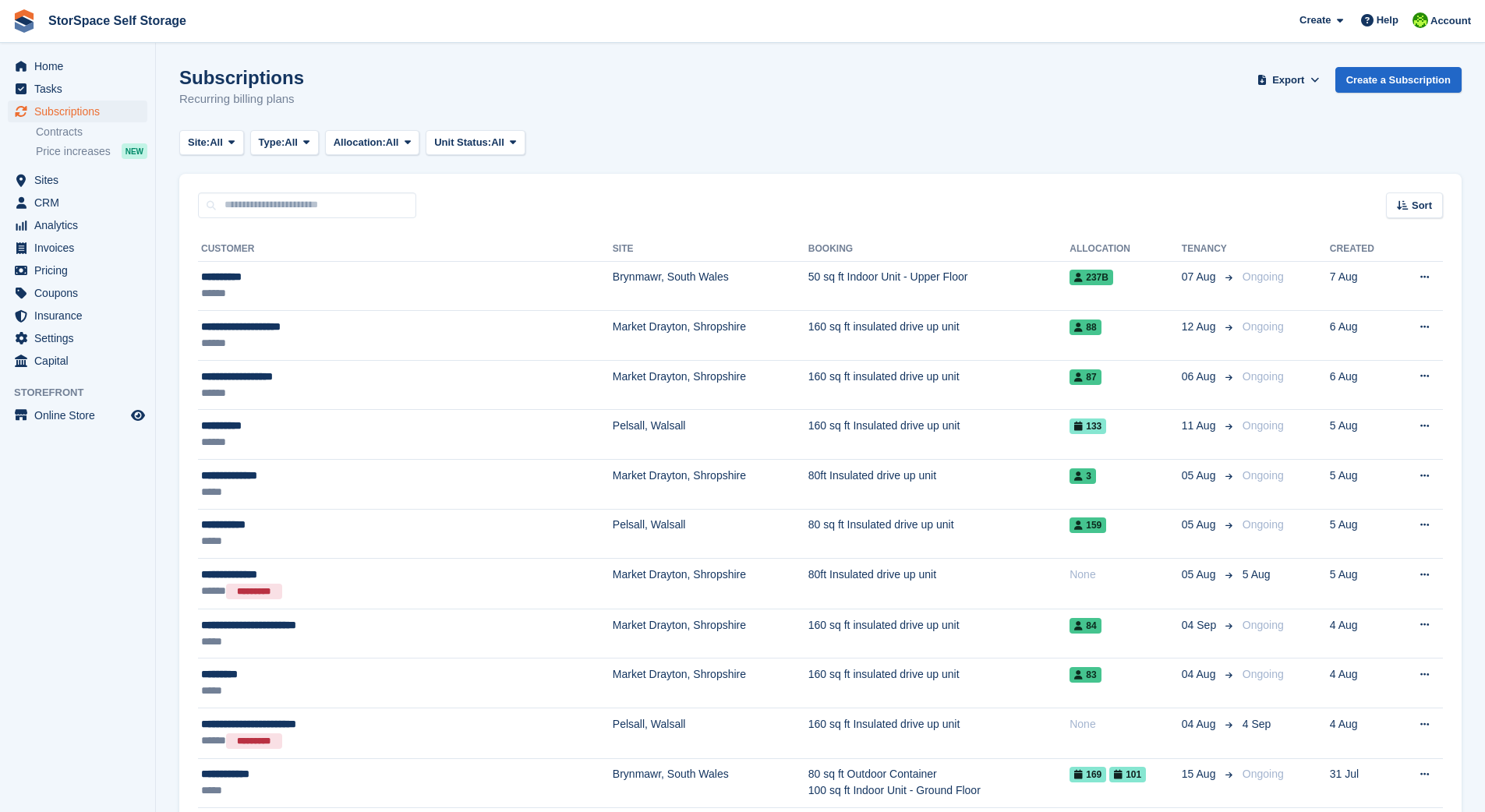 scroll, scrollTop: 0, scrollLeft: 0, axis: both 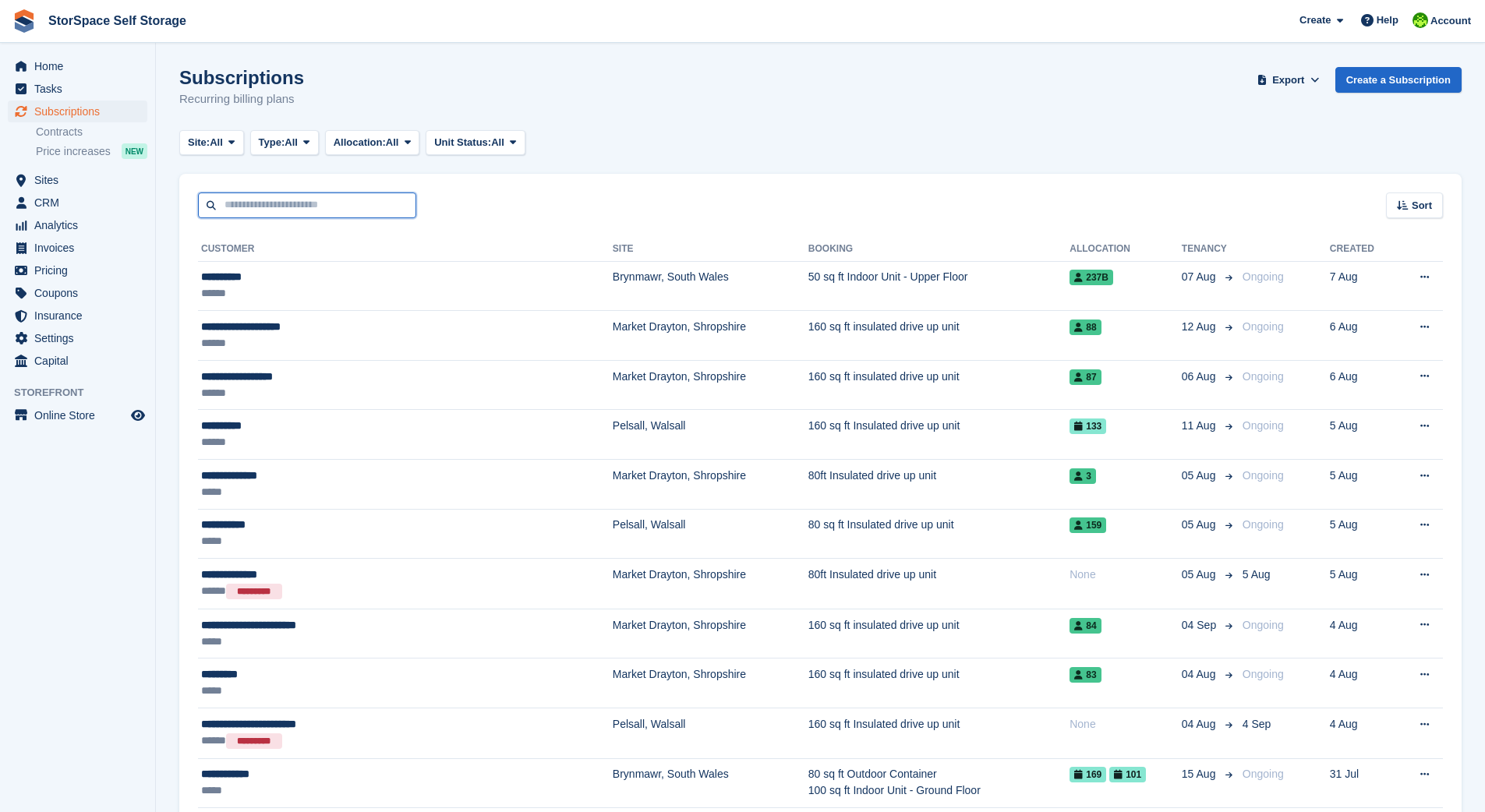 click at bounding box center (307, 205) 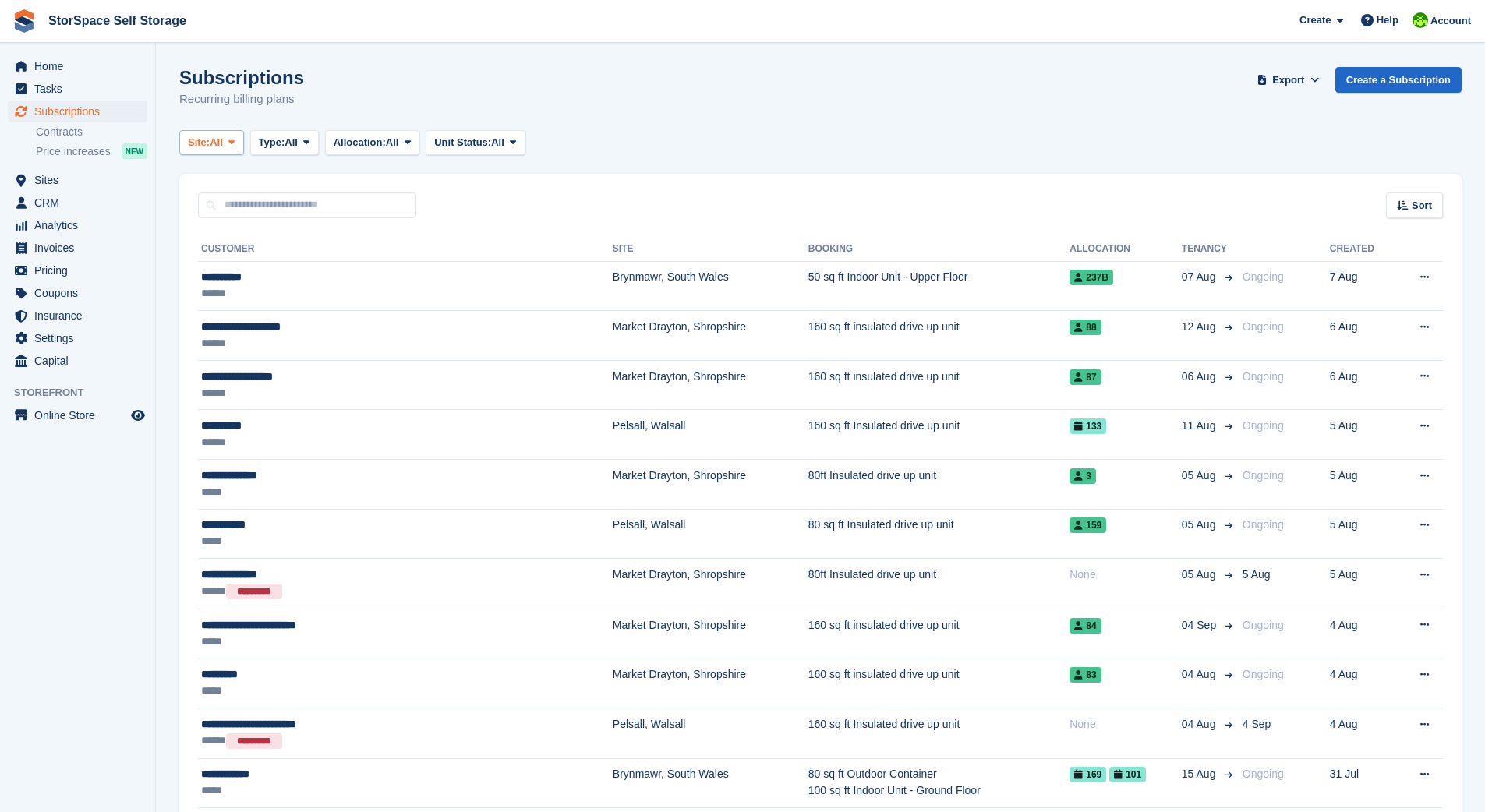 click on "All" at bounding box center (216, 143) 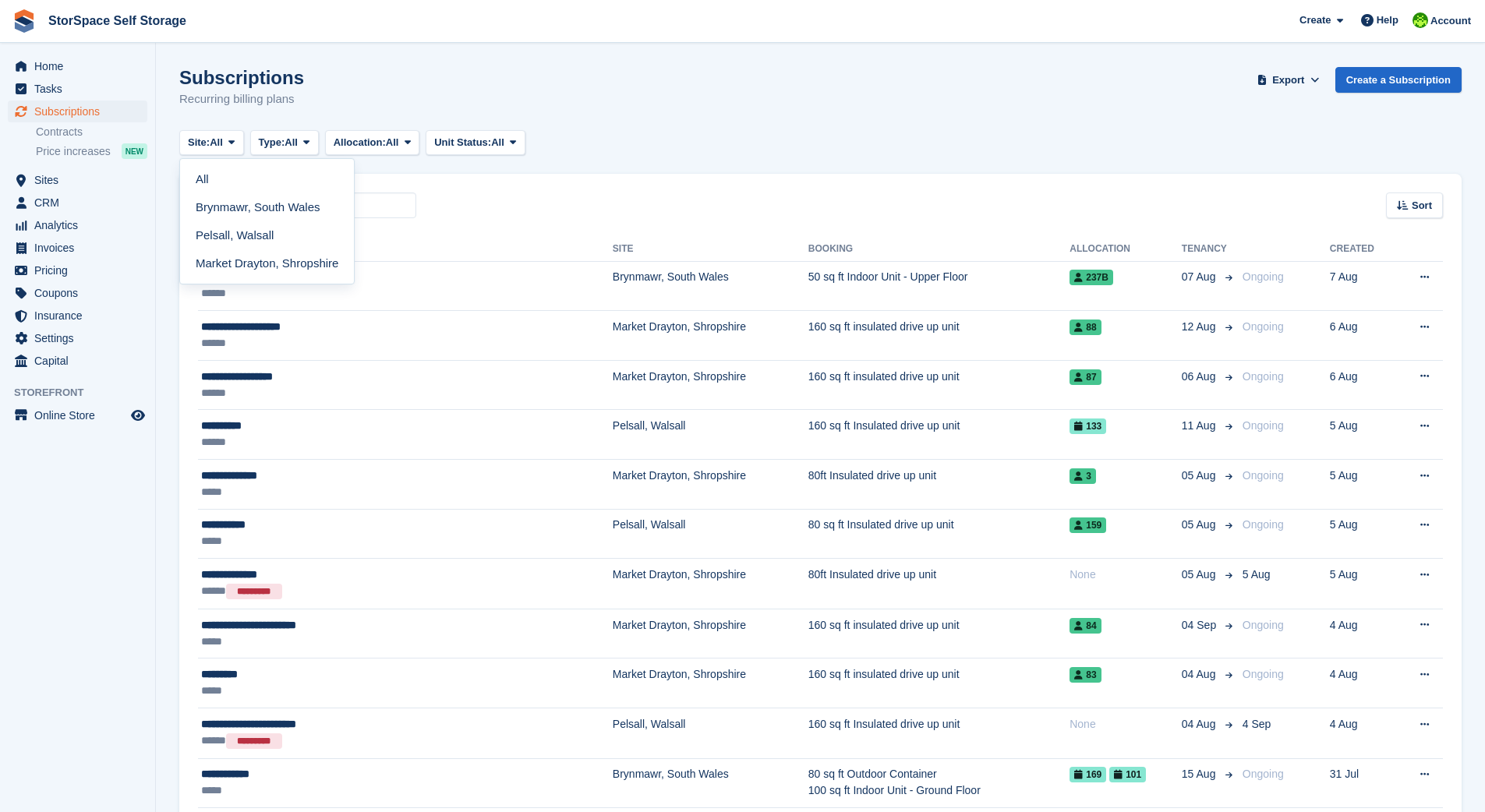 click on "Brynmawr, South Wales" at bounding box center [267, 207] 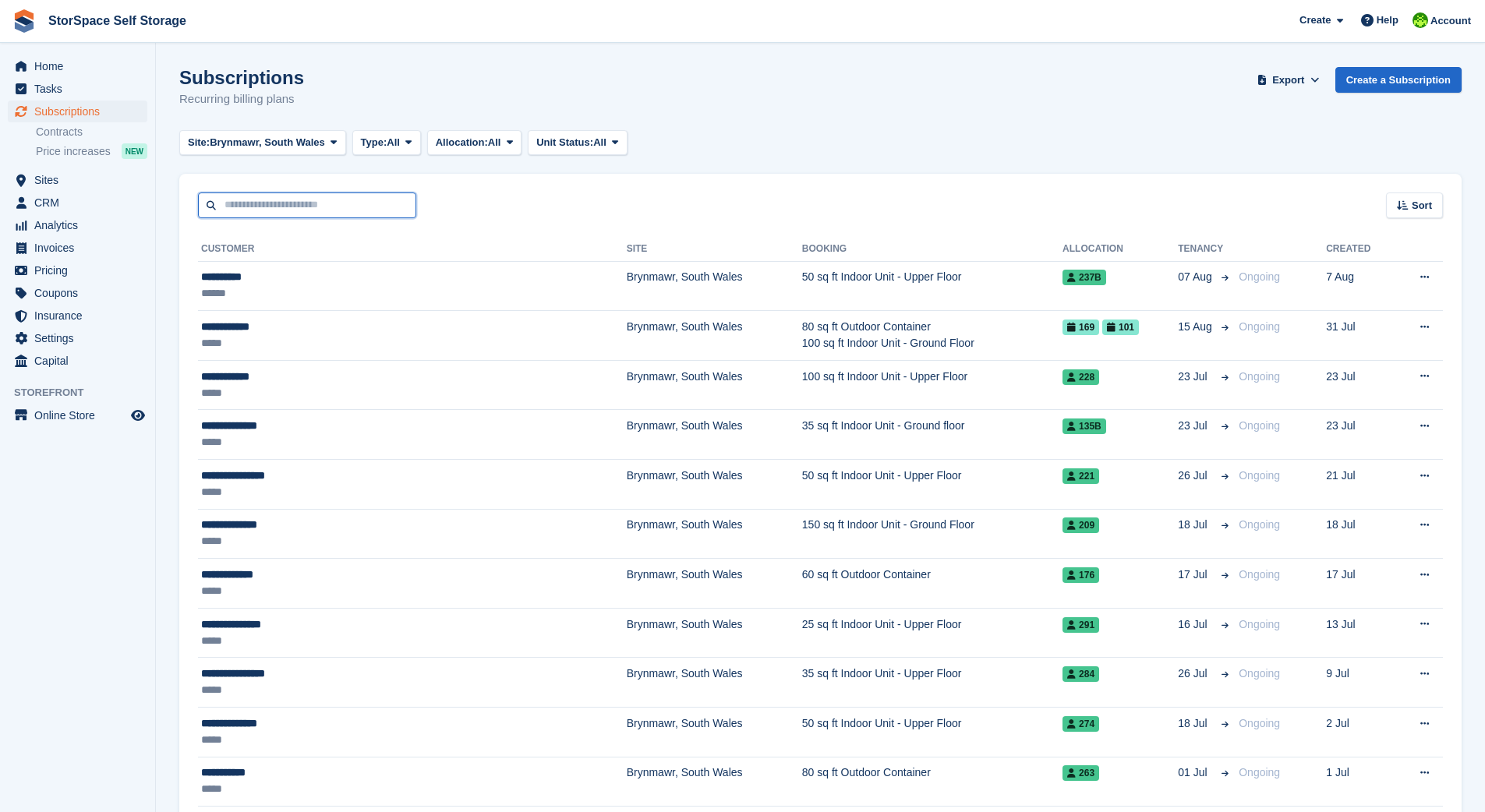 click at bounding box center [307, 205] 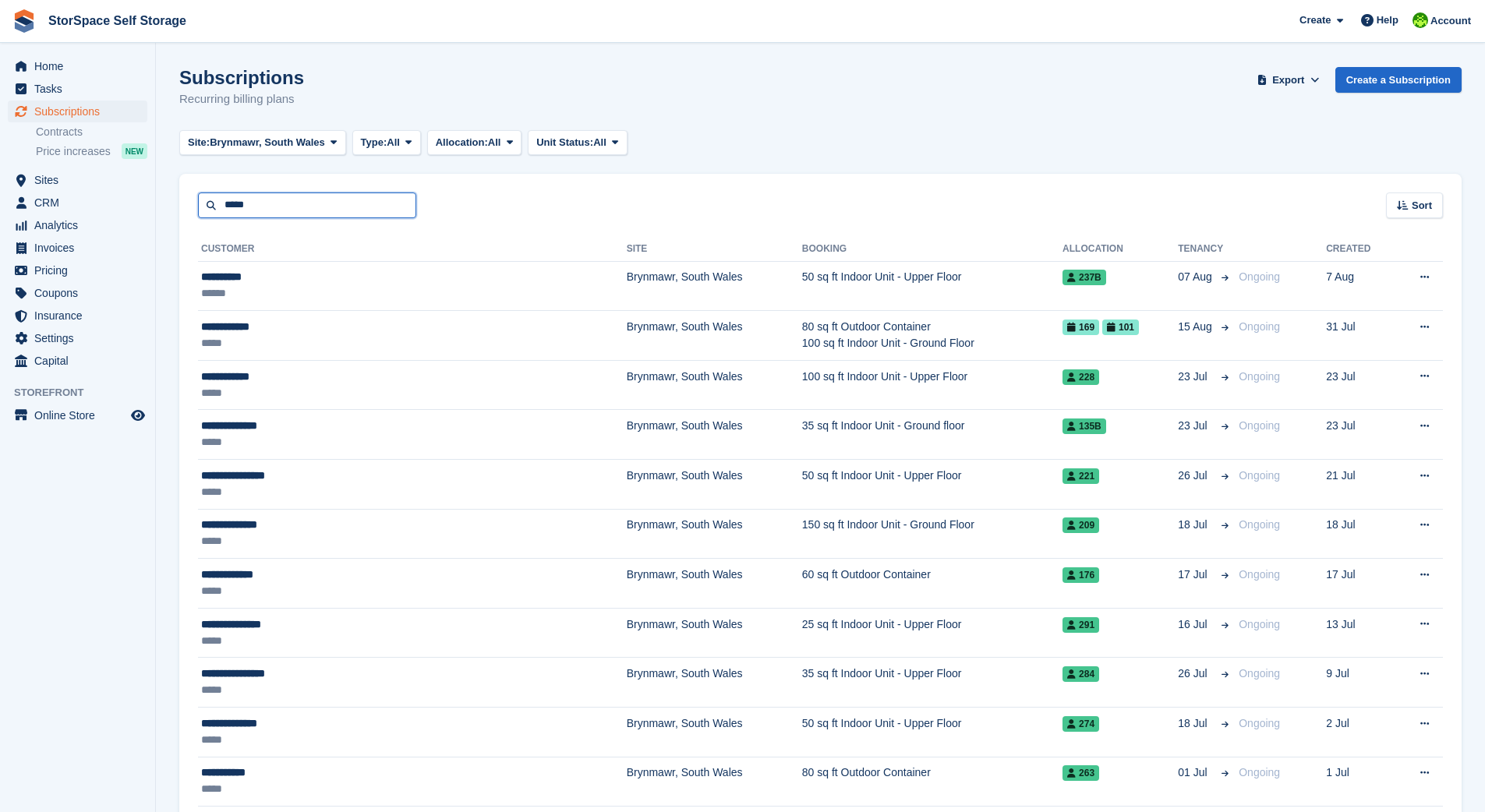 type on "*****" 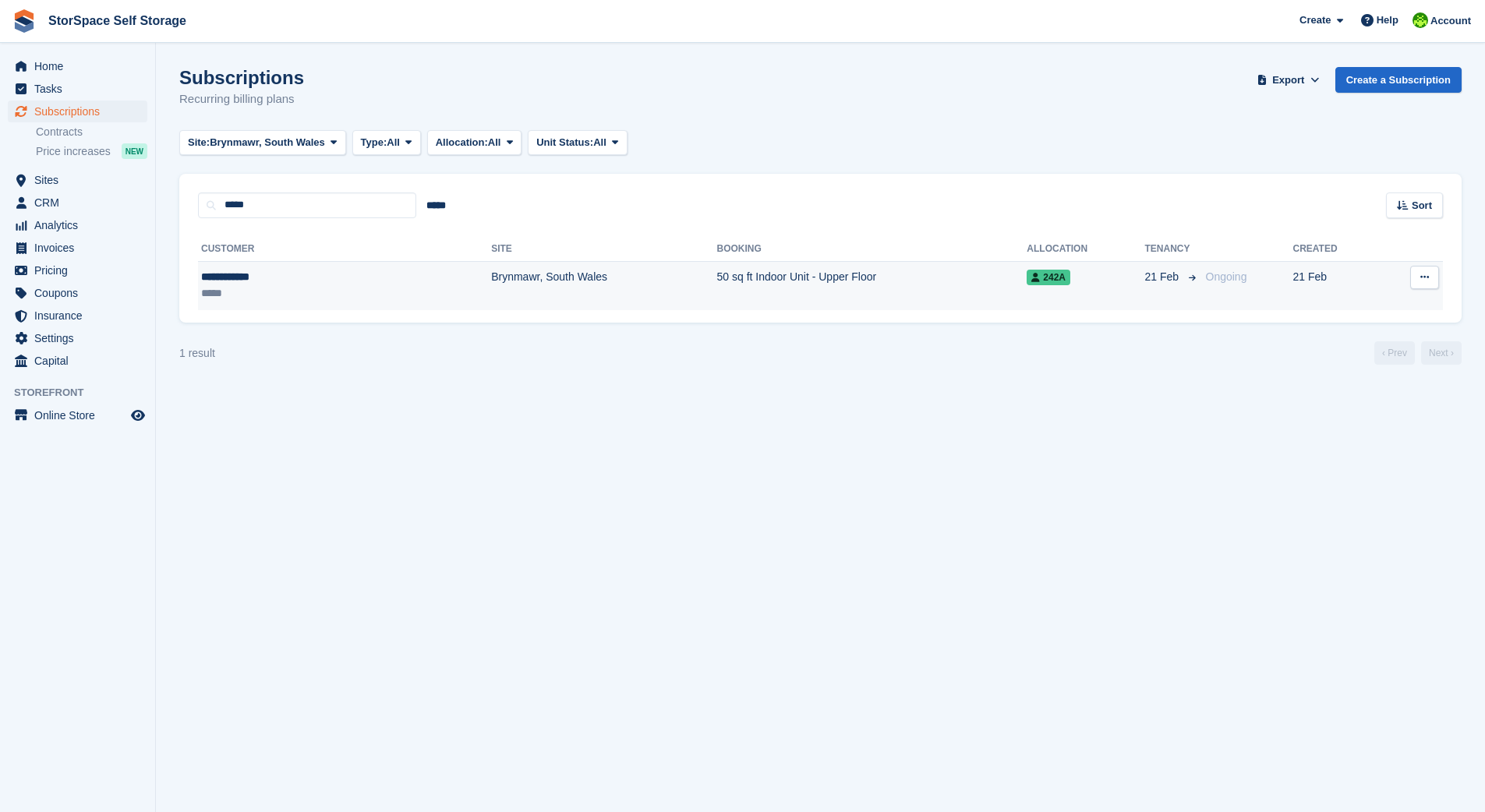 click on "Brynmawr, South Wales" at bounding box center (603, 285) 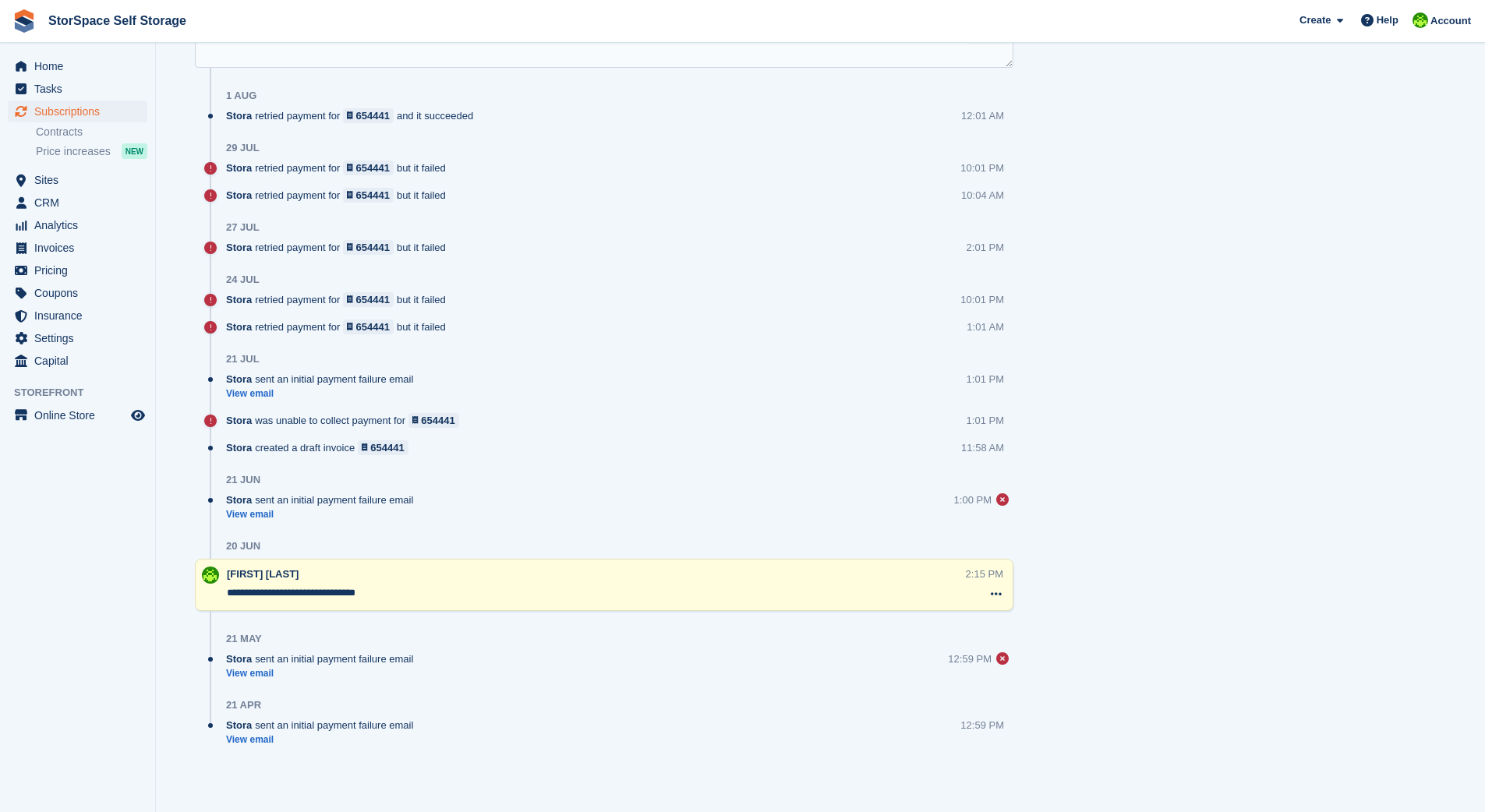 scroll, scrollTop: 0, scrollLeft: 0, axis: both 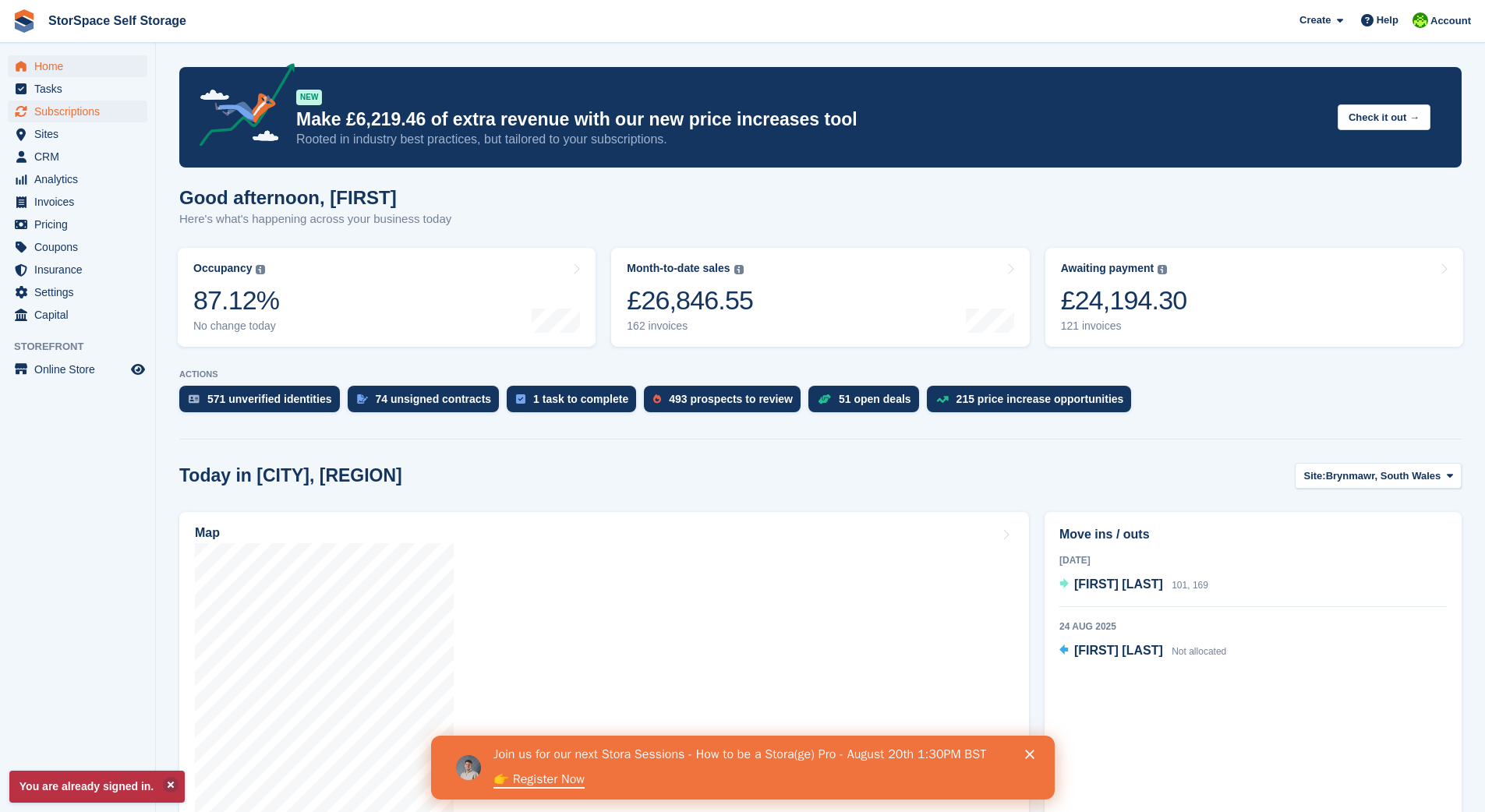 click on "Subscriptions" at bounding box center [81, 111] 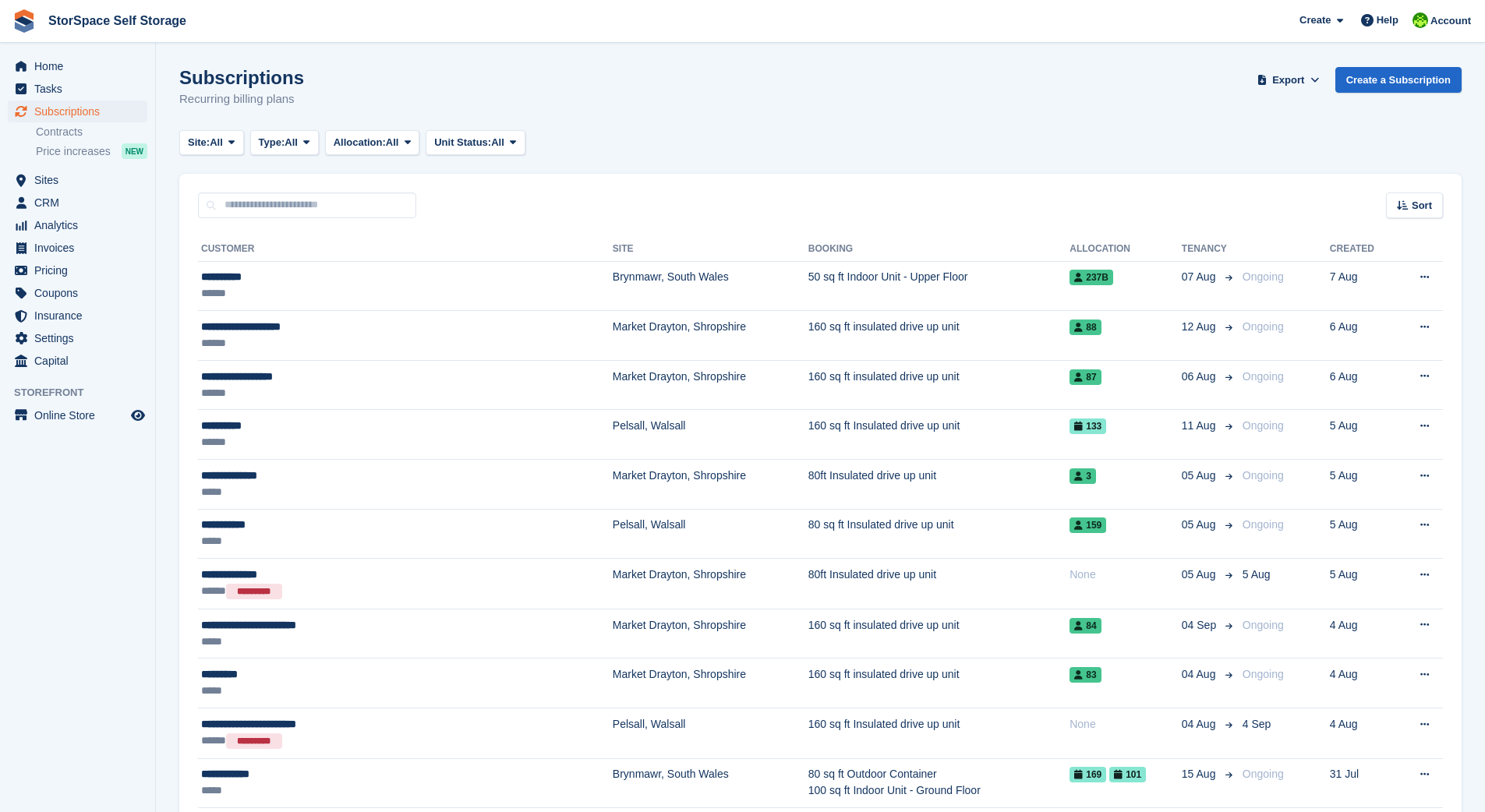 scroll, scrollTop: 0, scrollLeft: 0, axis: both 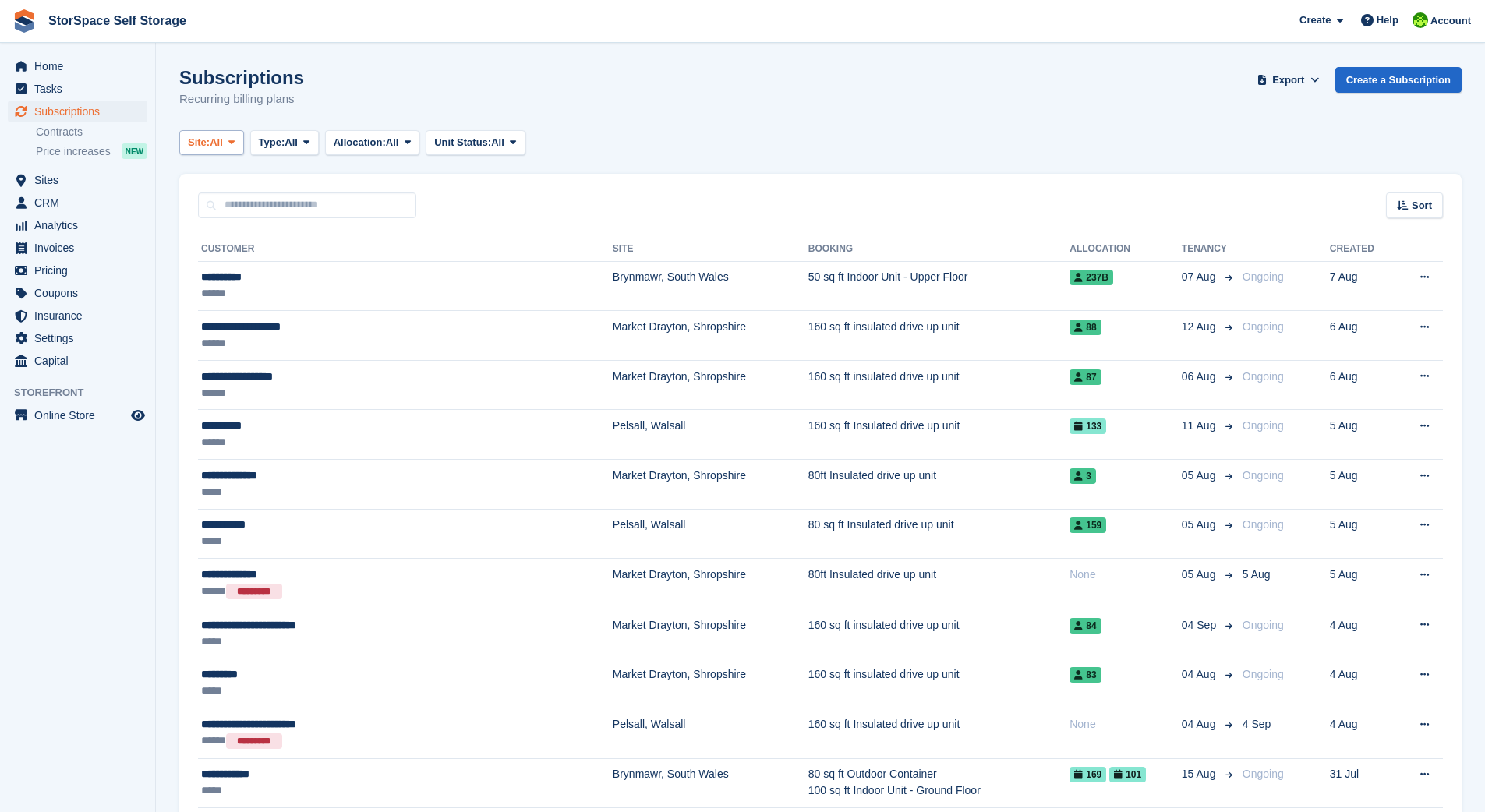 click on "Site:" at bounding box center [199, 143] 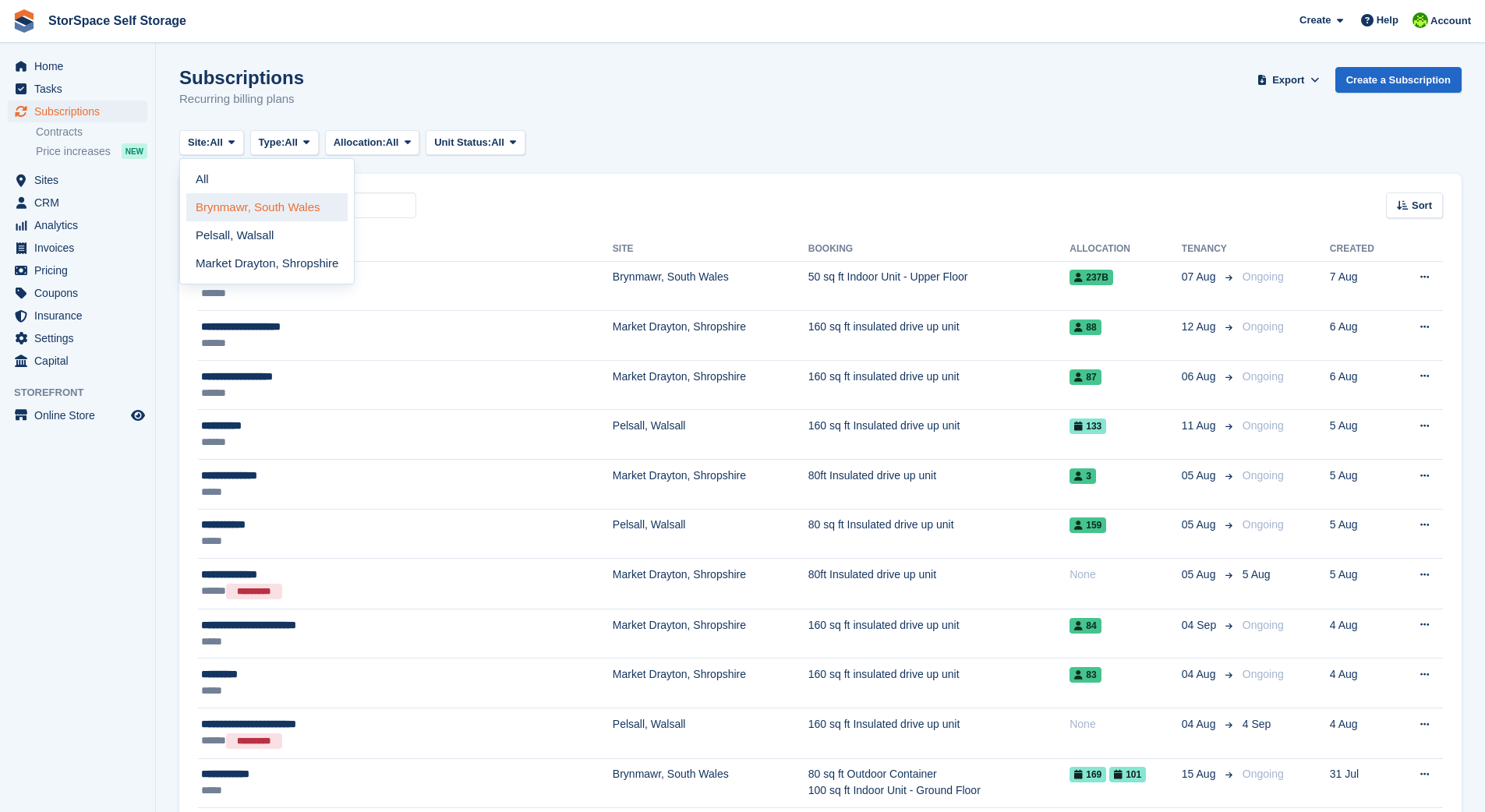 click on "Brynmawr, South Wales" at bounding box center [267, 207] 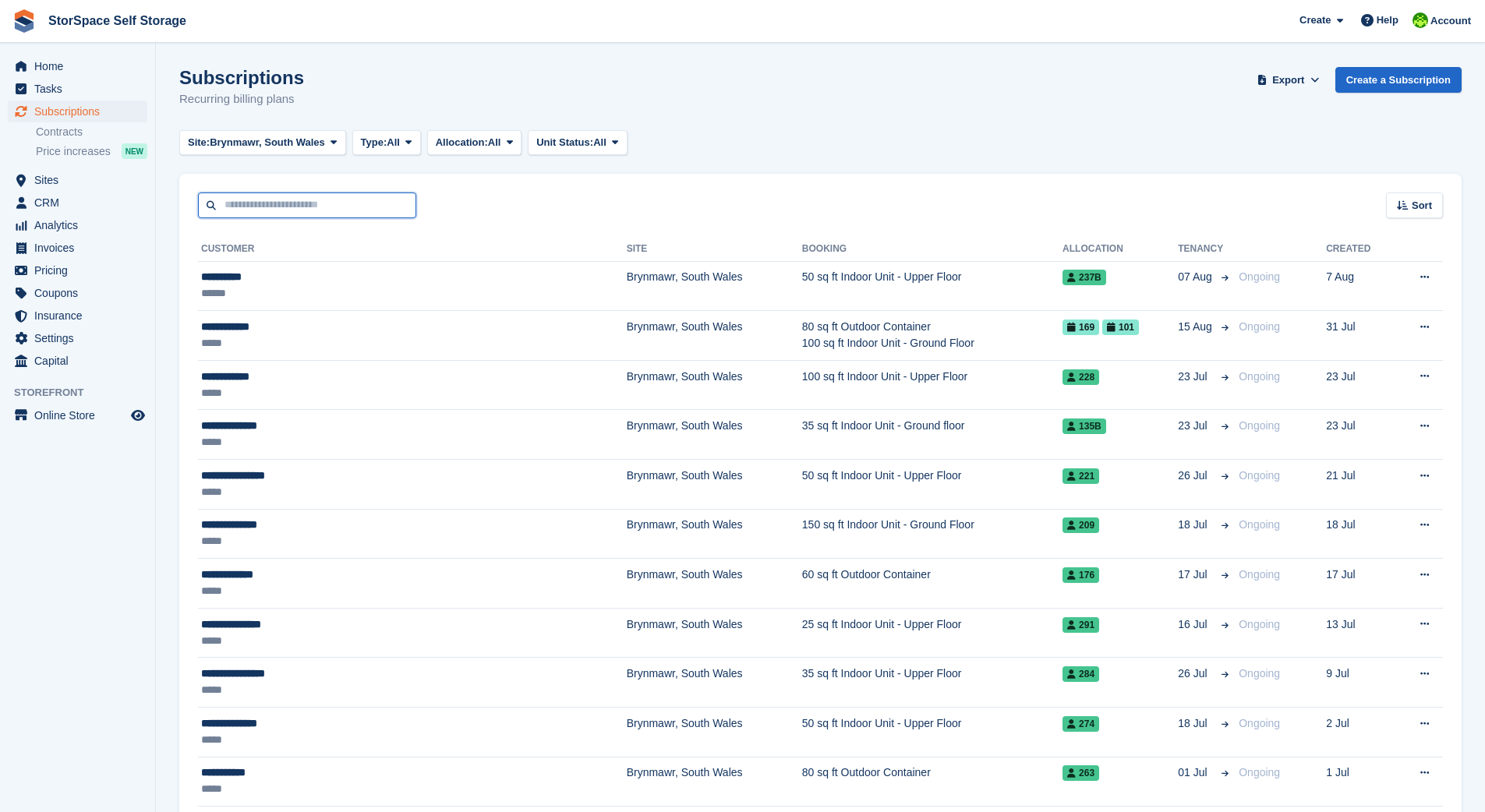 click at bounding box center [307, 205] 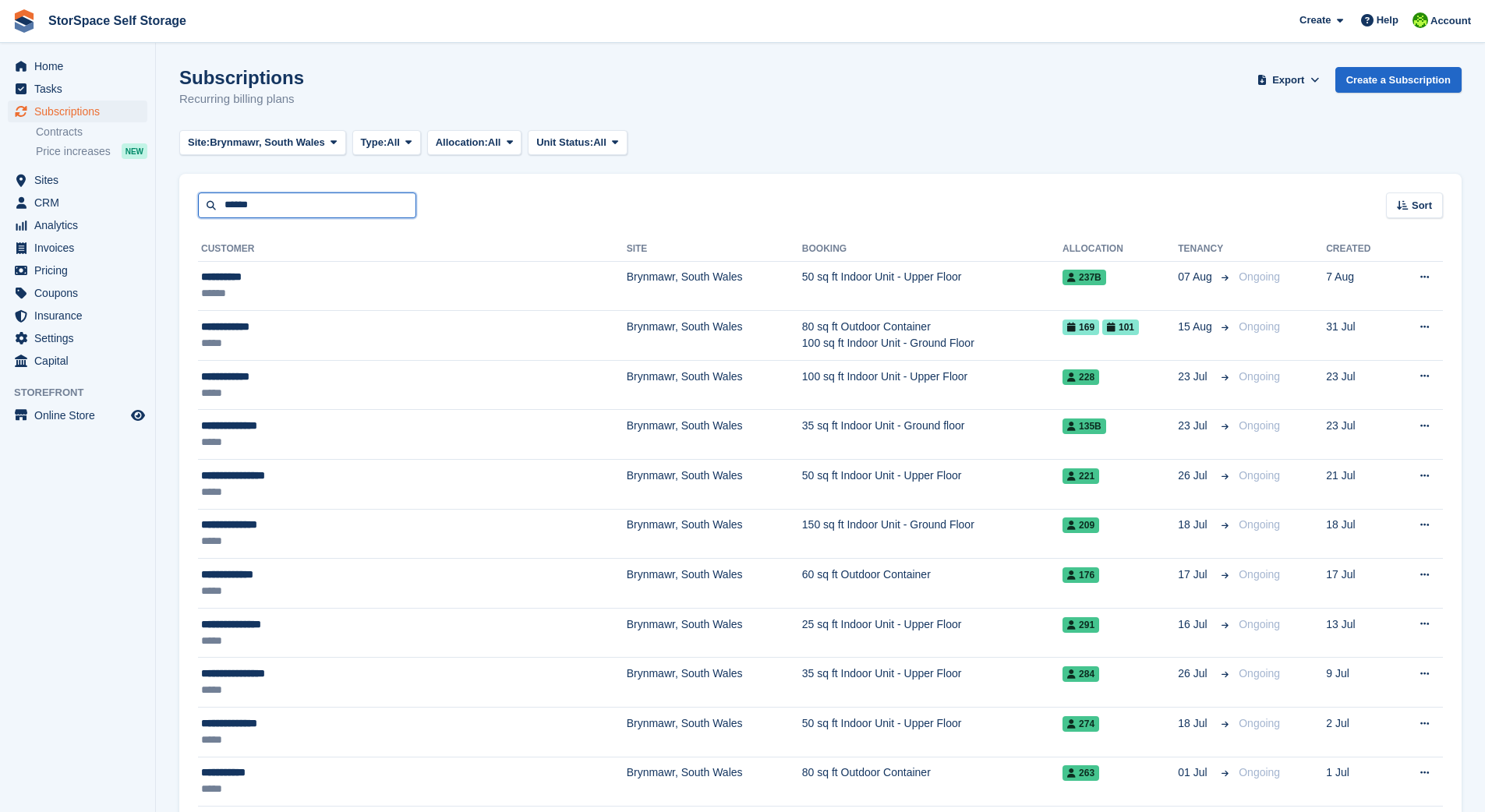 type on "******" 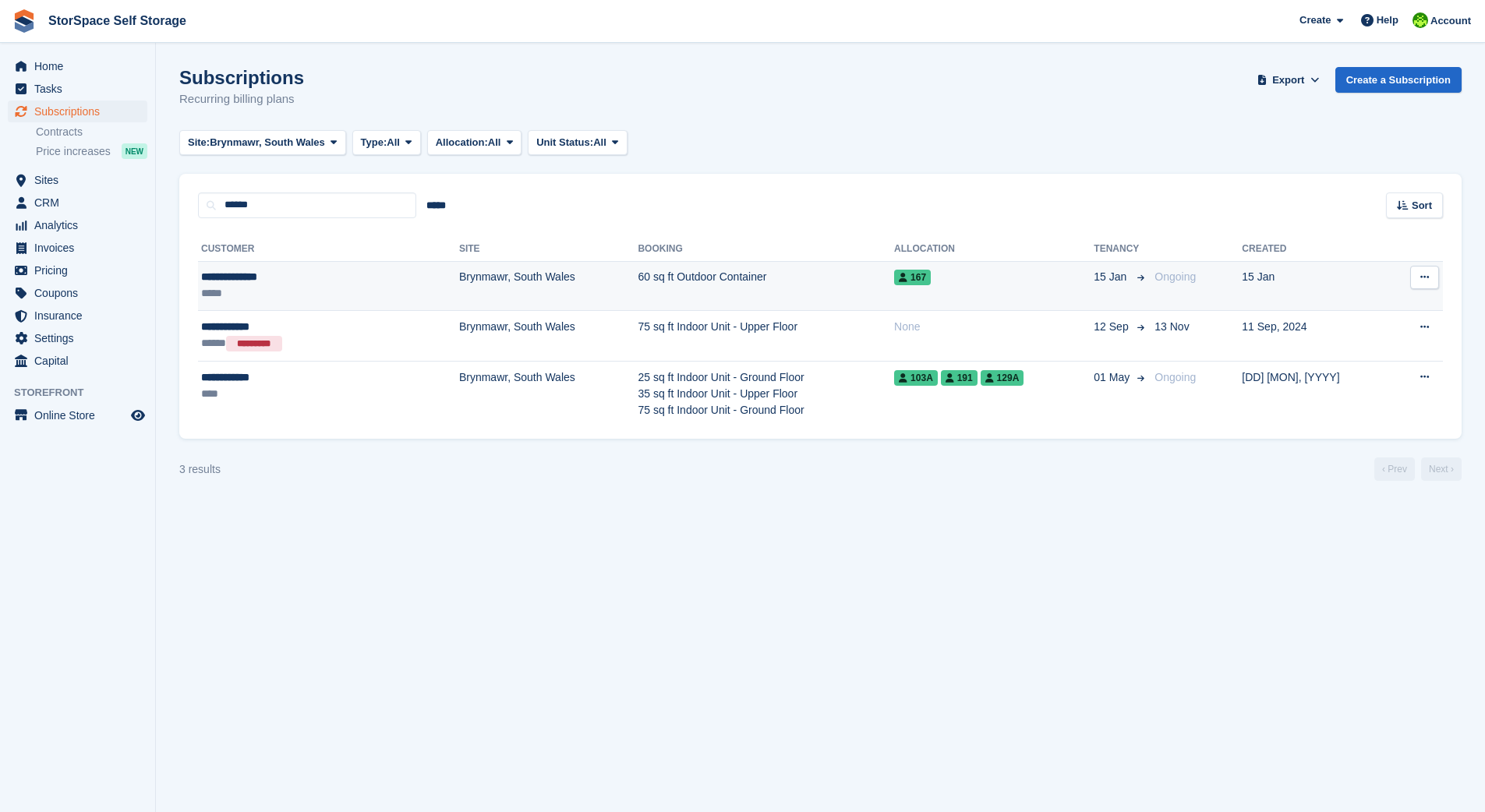 click on "60 sq ft Outdoor Container" at bounding box center [765, 286] 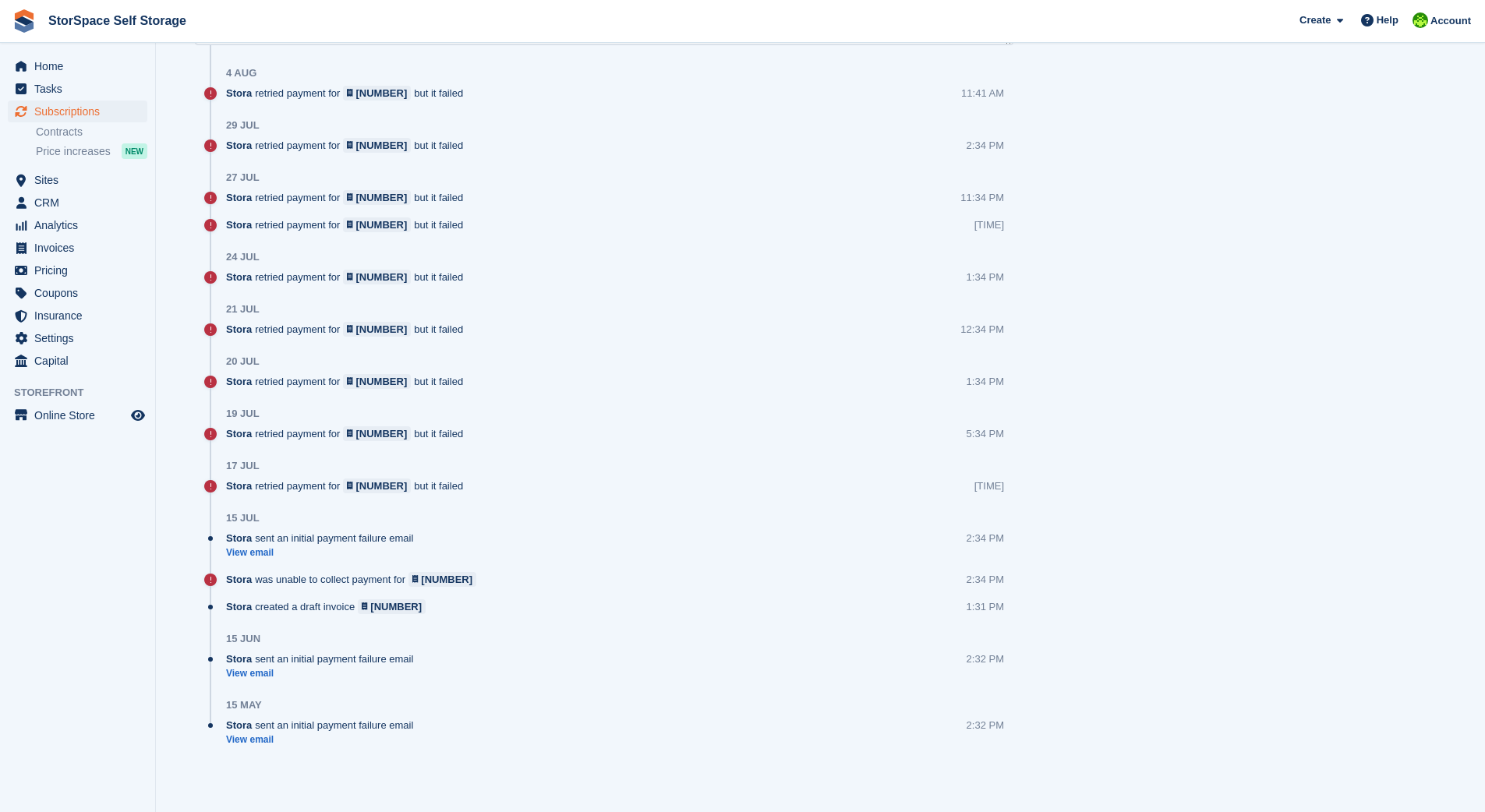 scroll, scrollTop: 0, scrollLeft: 0, axis: both 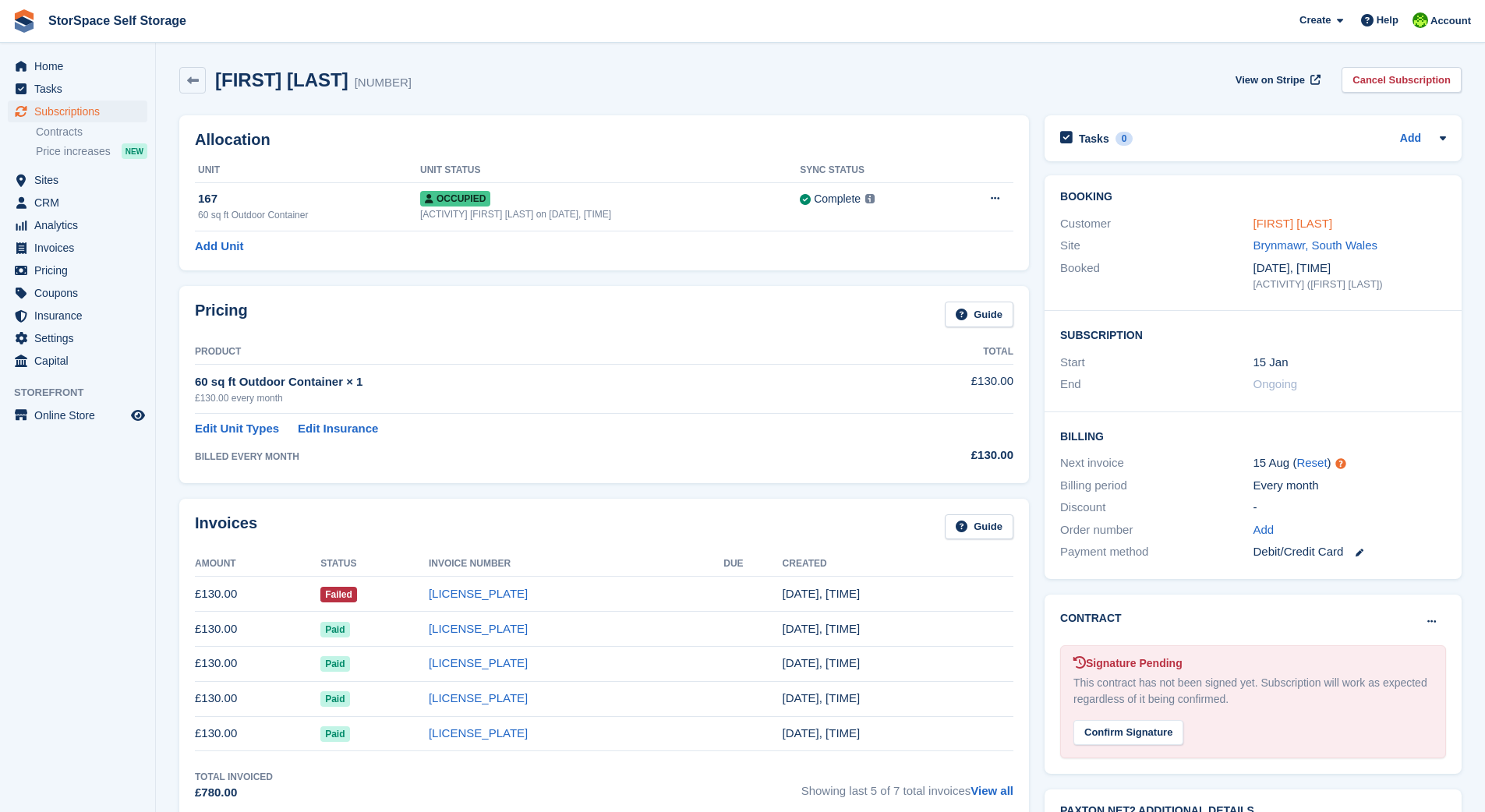 click on "[FIRST] [LAST]" at bounding box center (1293, 223) 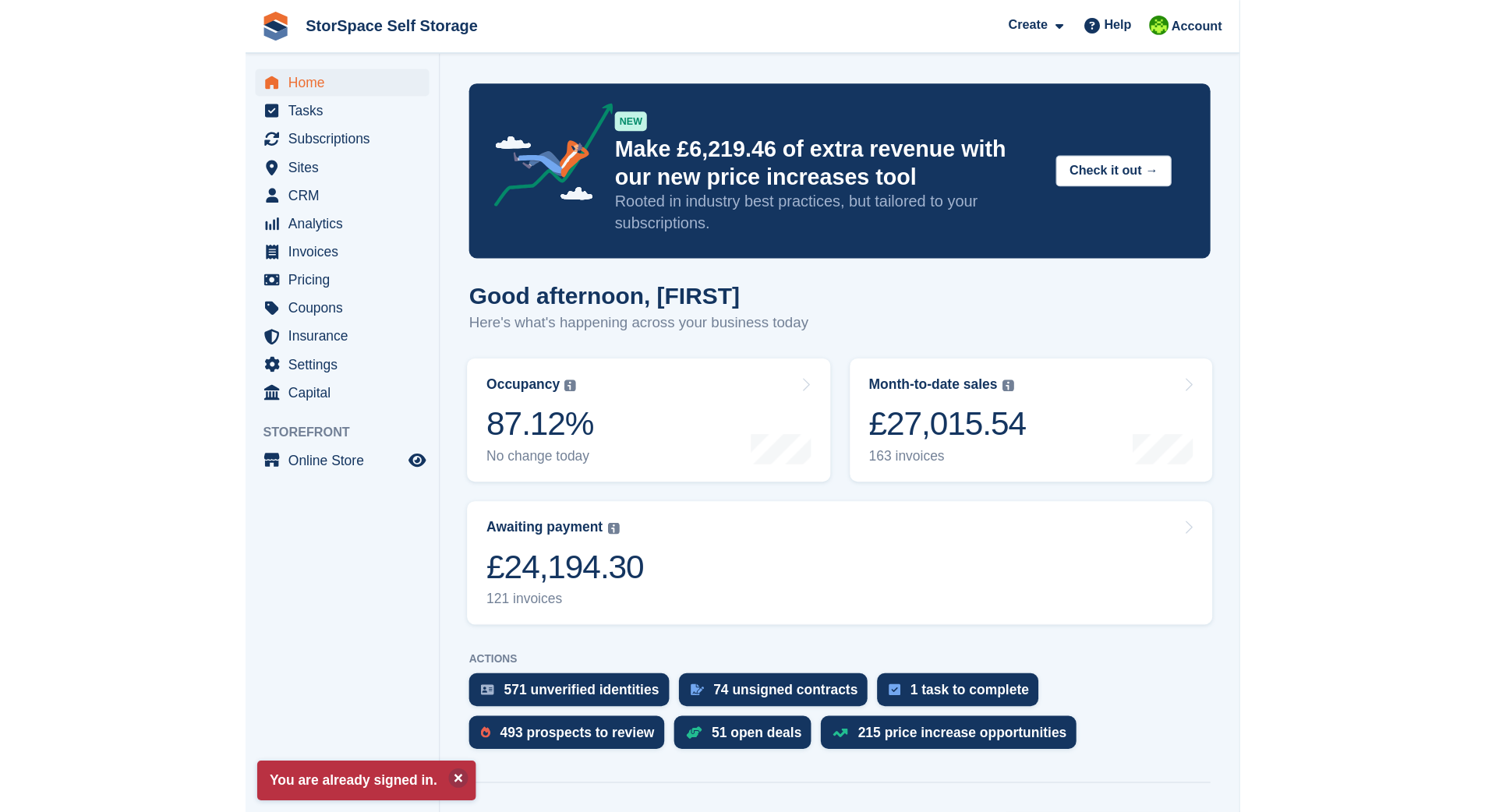 scroll, scrollTop: 0, scrollLeft: 0, axis: both 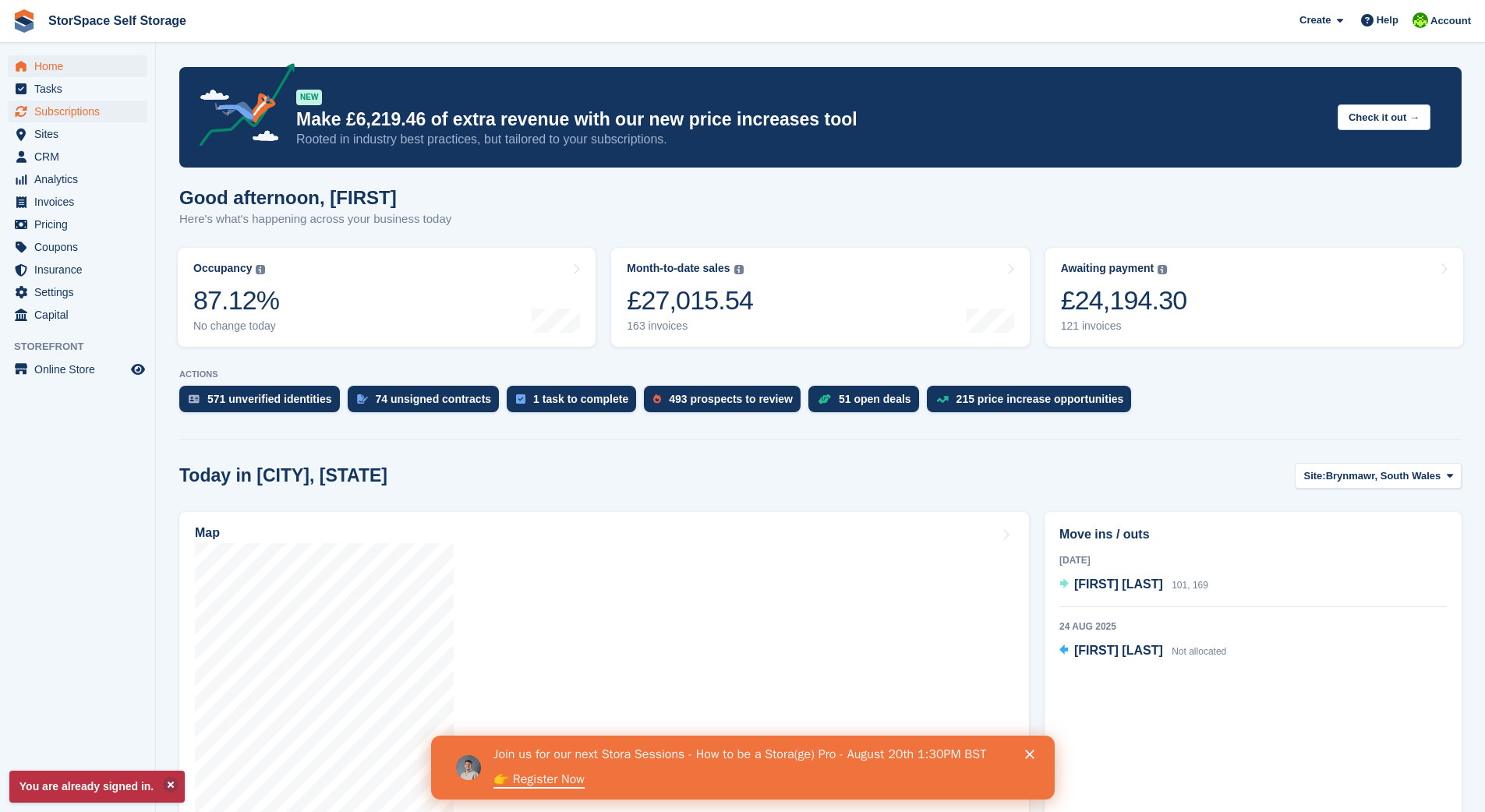 click on "Subscriptions" at bounding box center [81, 111] 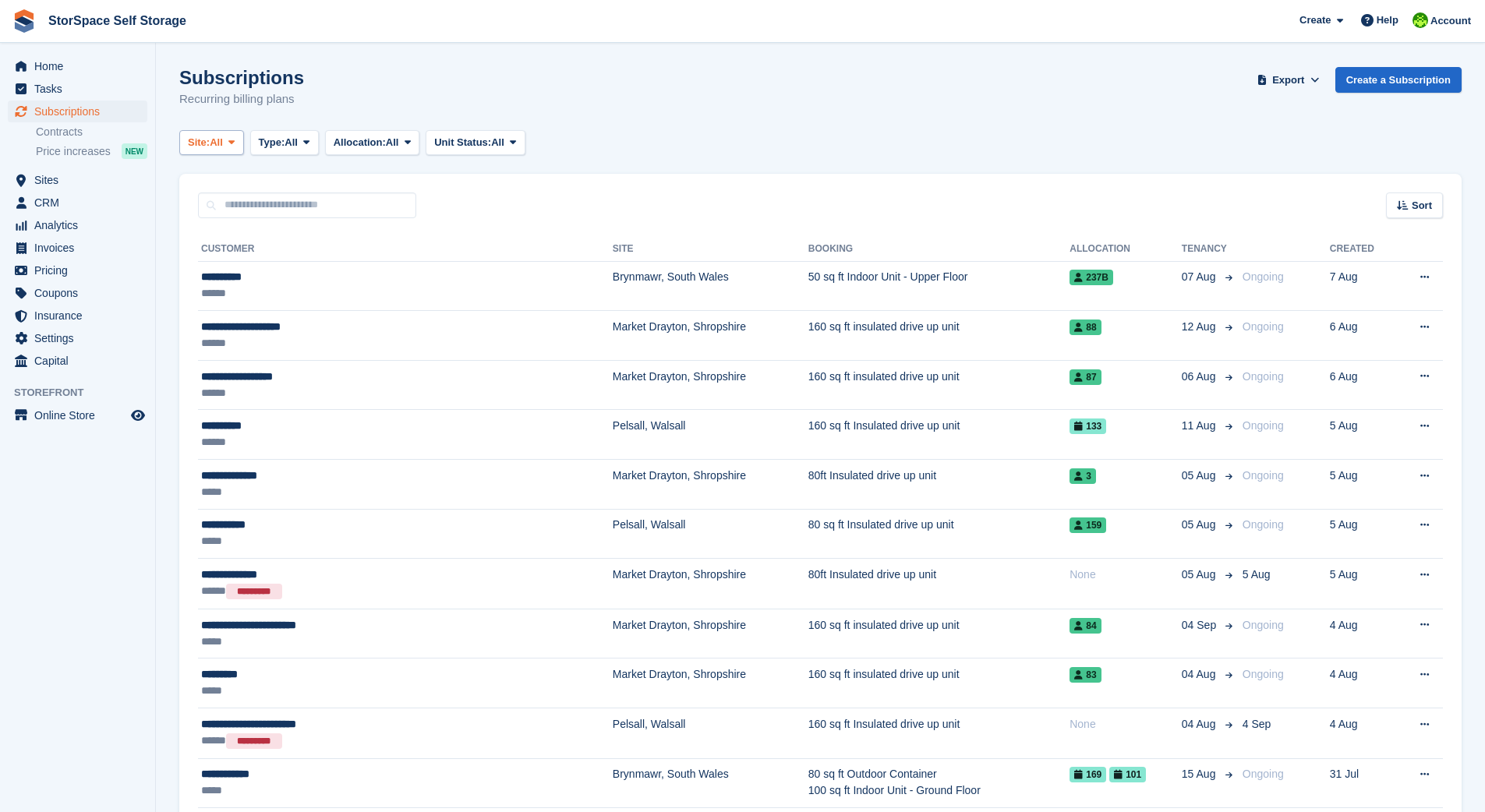 scroll, scrollTop: 0, scrollLeft: 0, axis: both 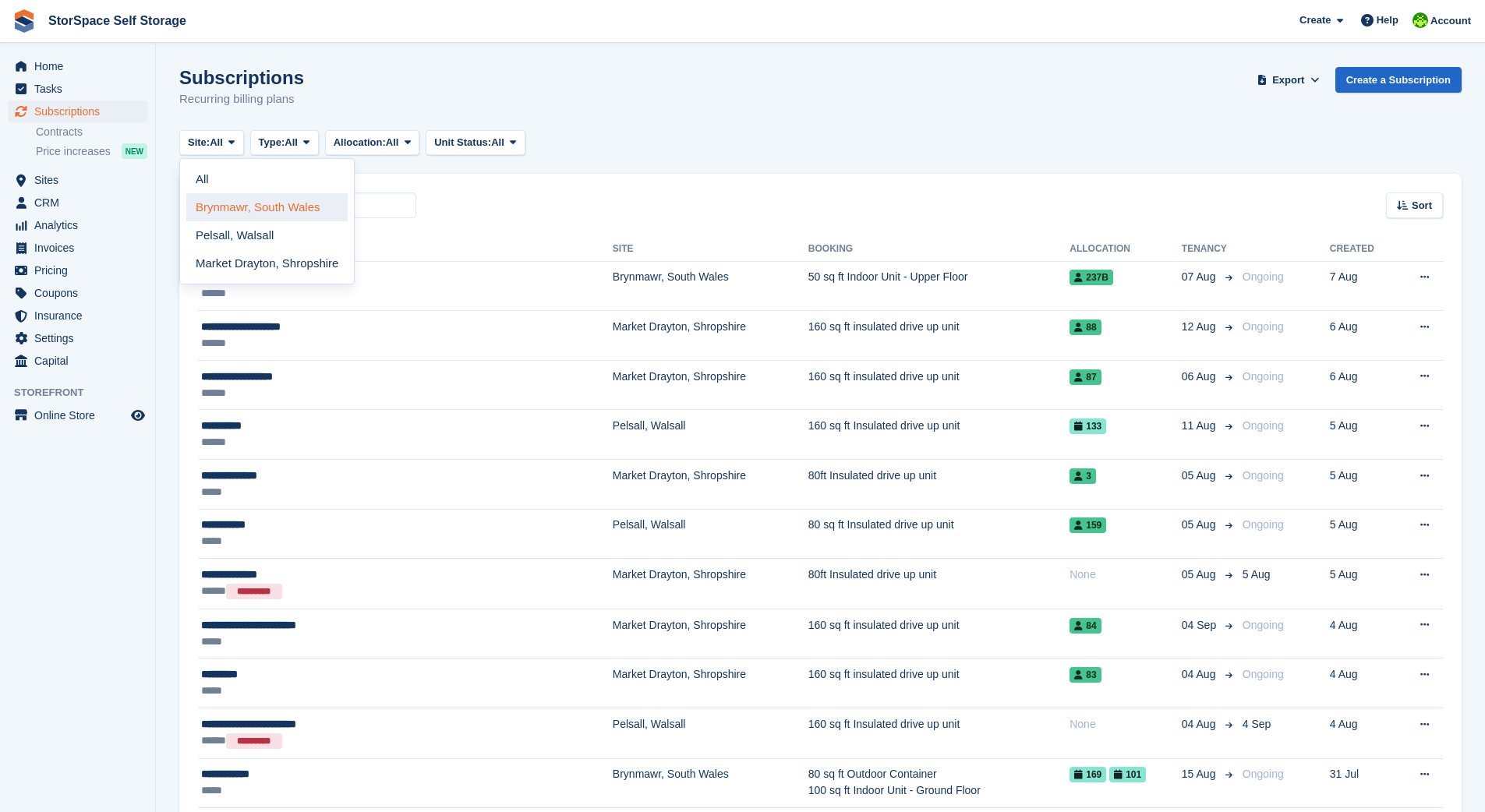 click on "Brynmawr, South Wales" at bounding box center [267, 207] 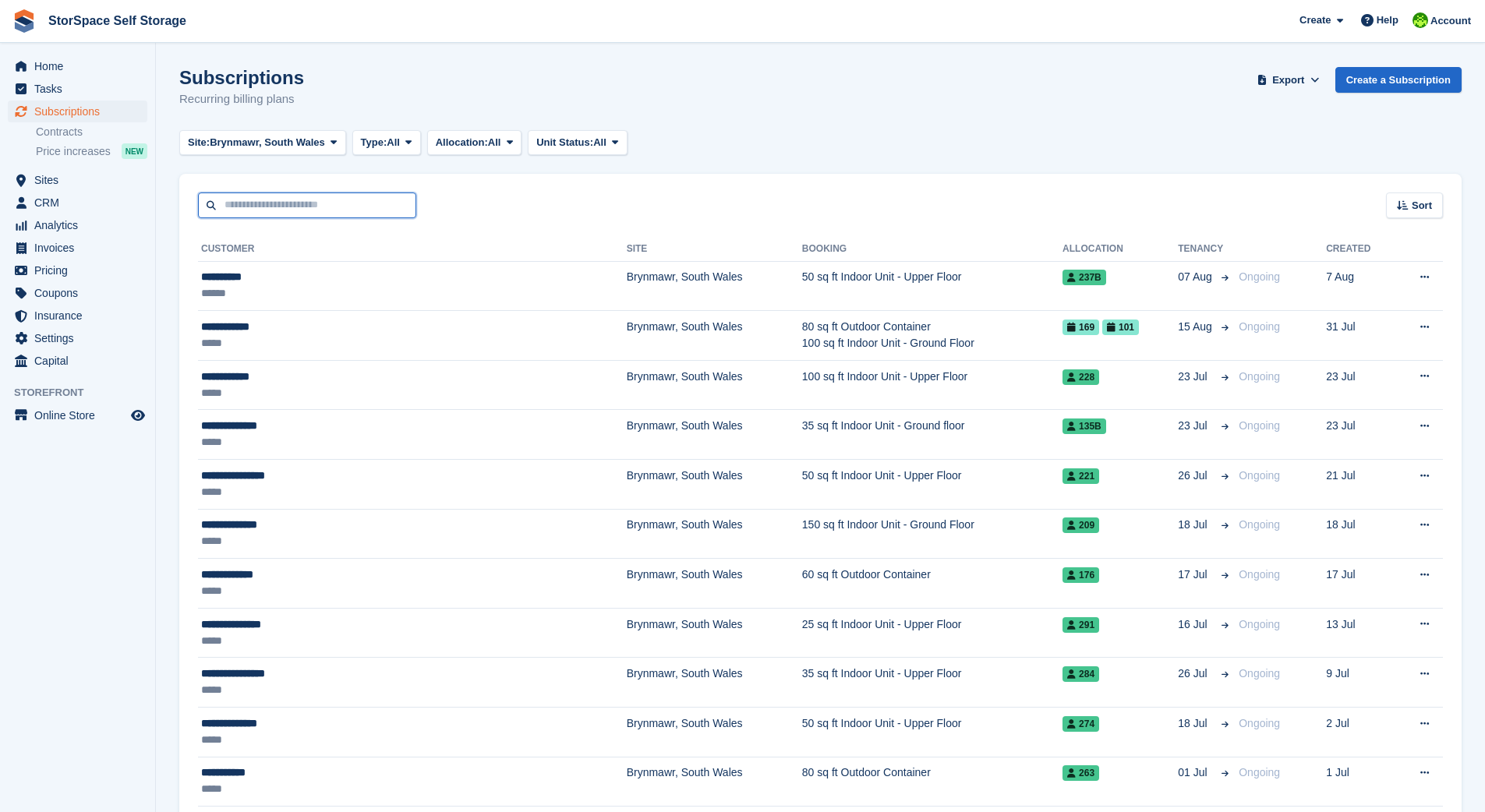 click at bounding box center [307, 205] 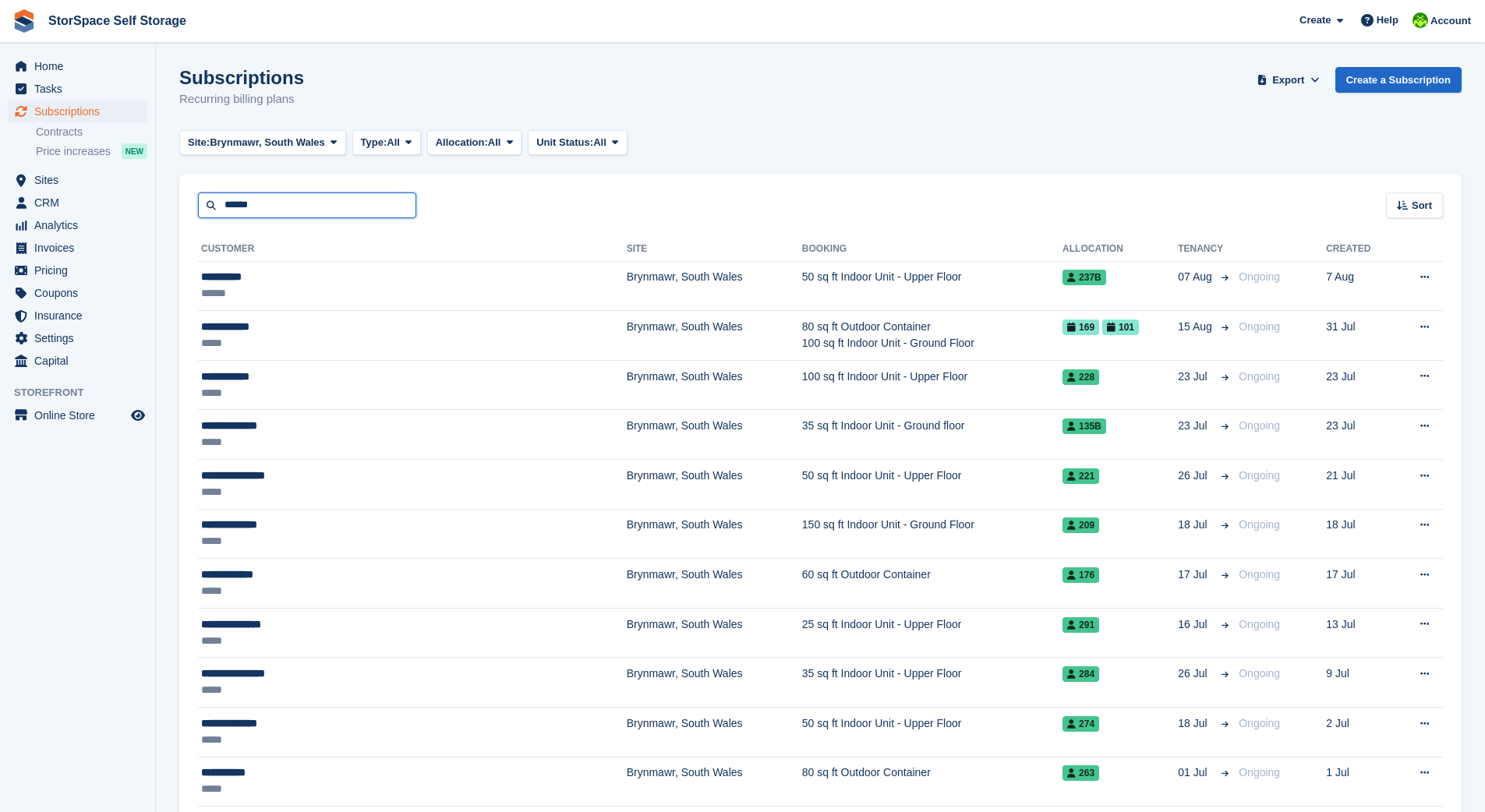 type on "******" 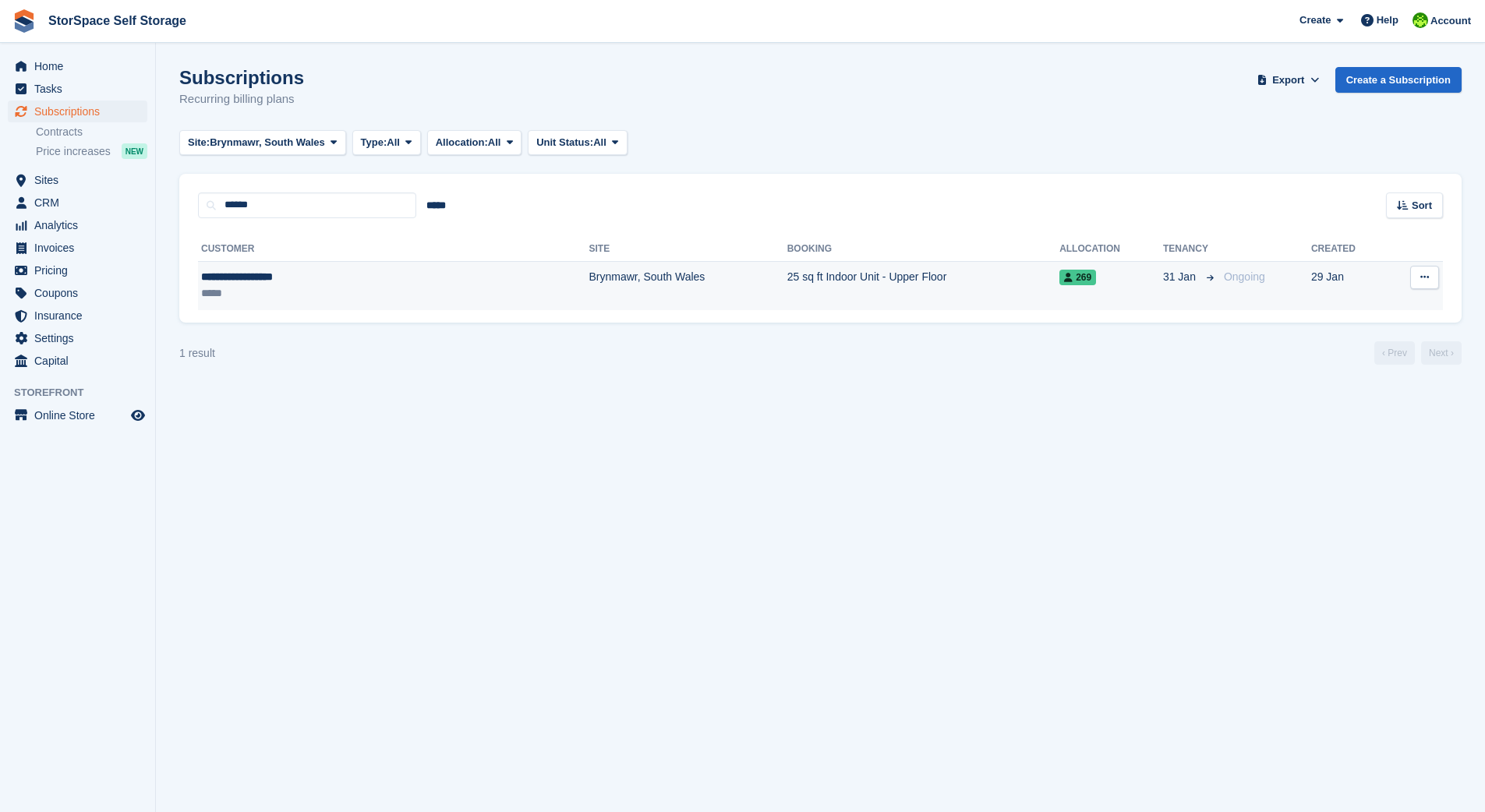 click on "Brynmawr, South Wales" at bounding box center [688, 285] 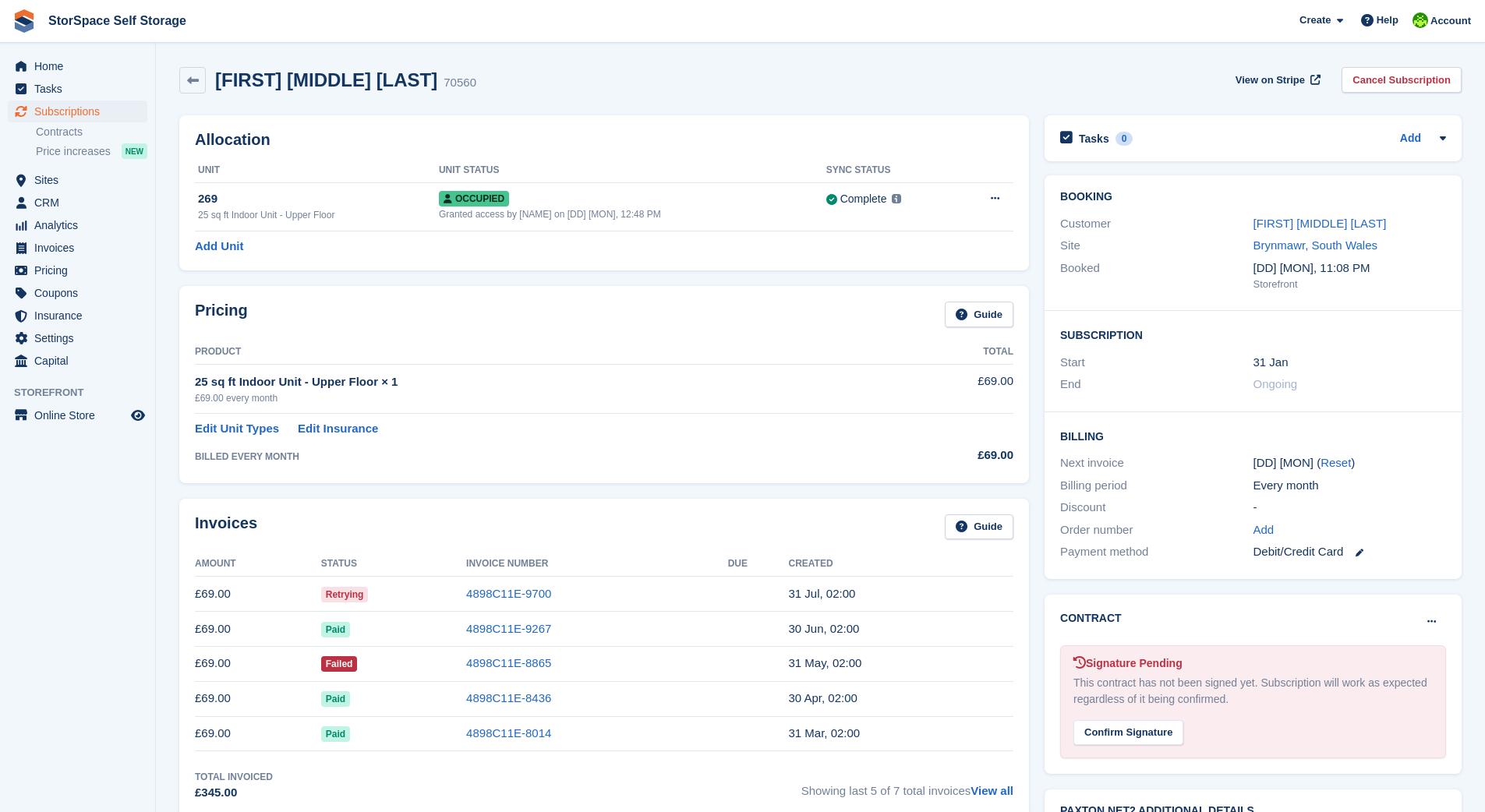 scroll, scrollTop: 0, scrollLeft: 0, axis: both 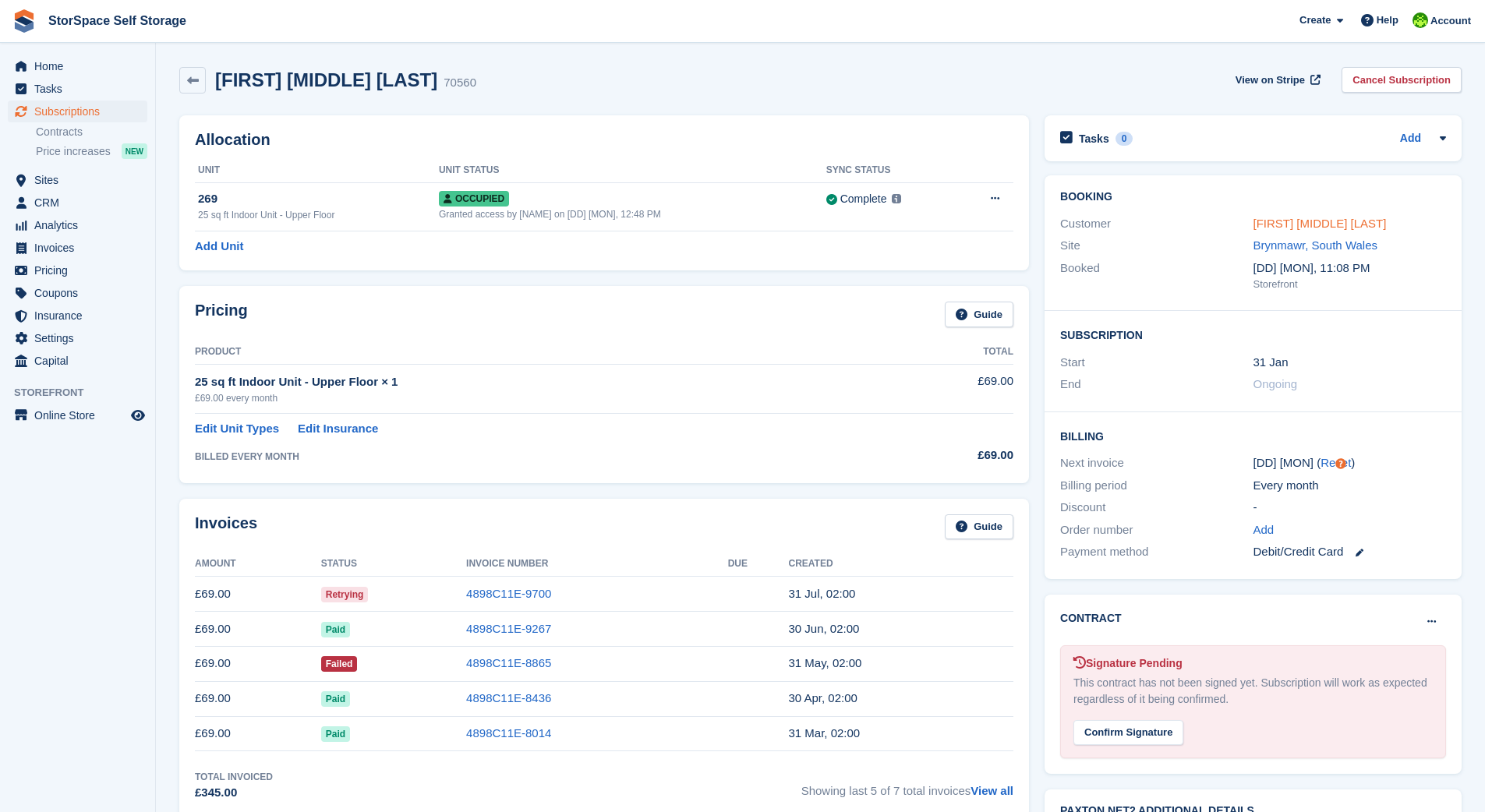 click on "[FIRST] [MIDDLE] [LAST]" at bounding box center (1320, 223) 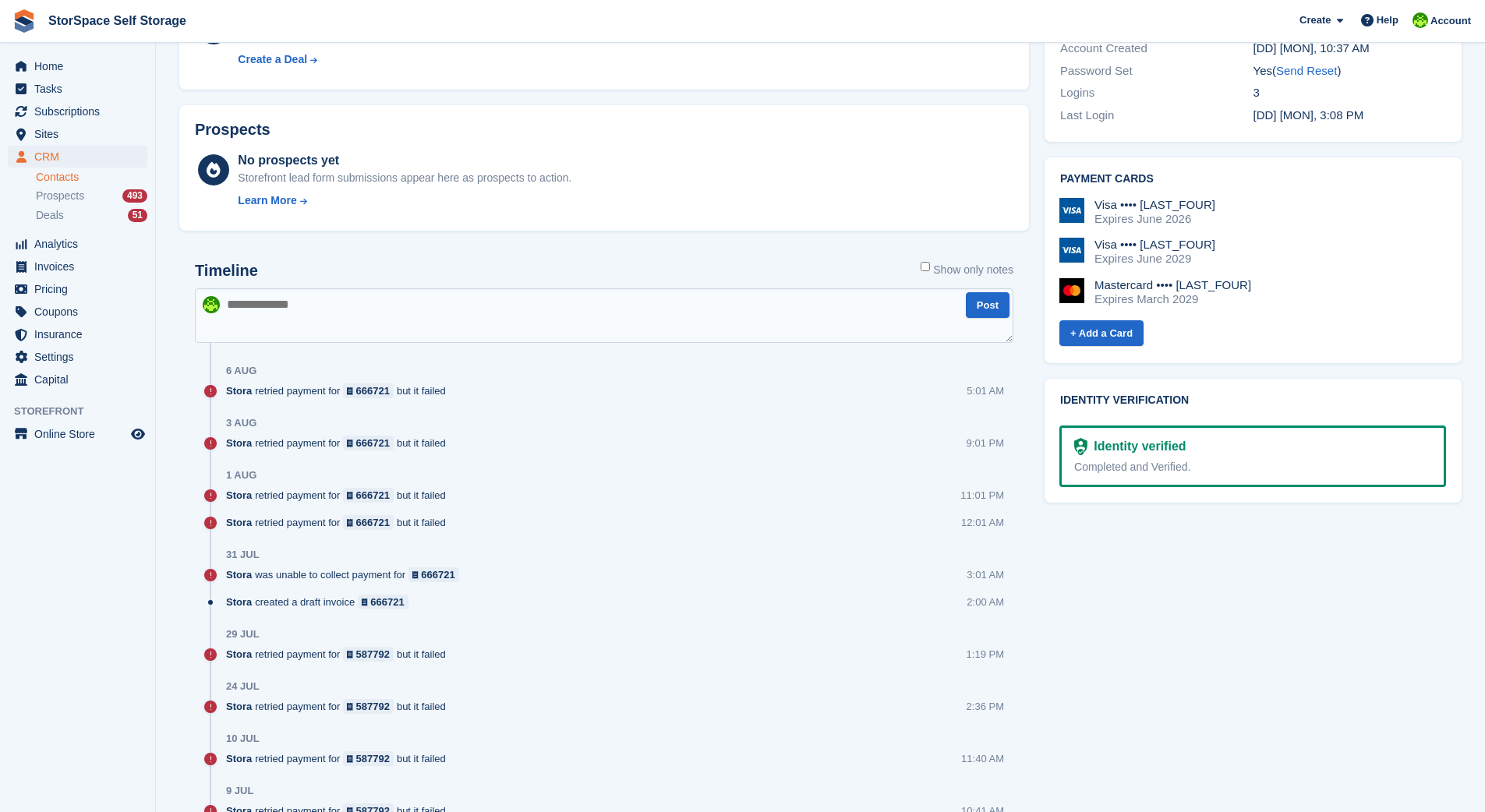 scroll, scrollTop: 0, scrollLeft: 0, axis: both 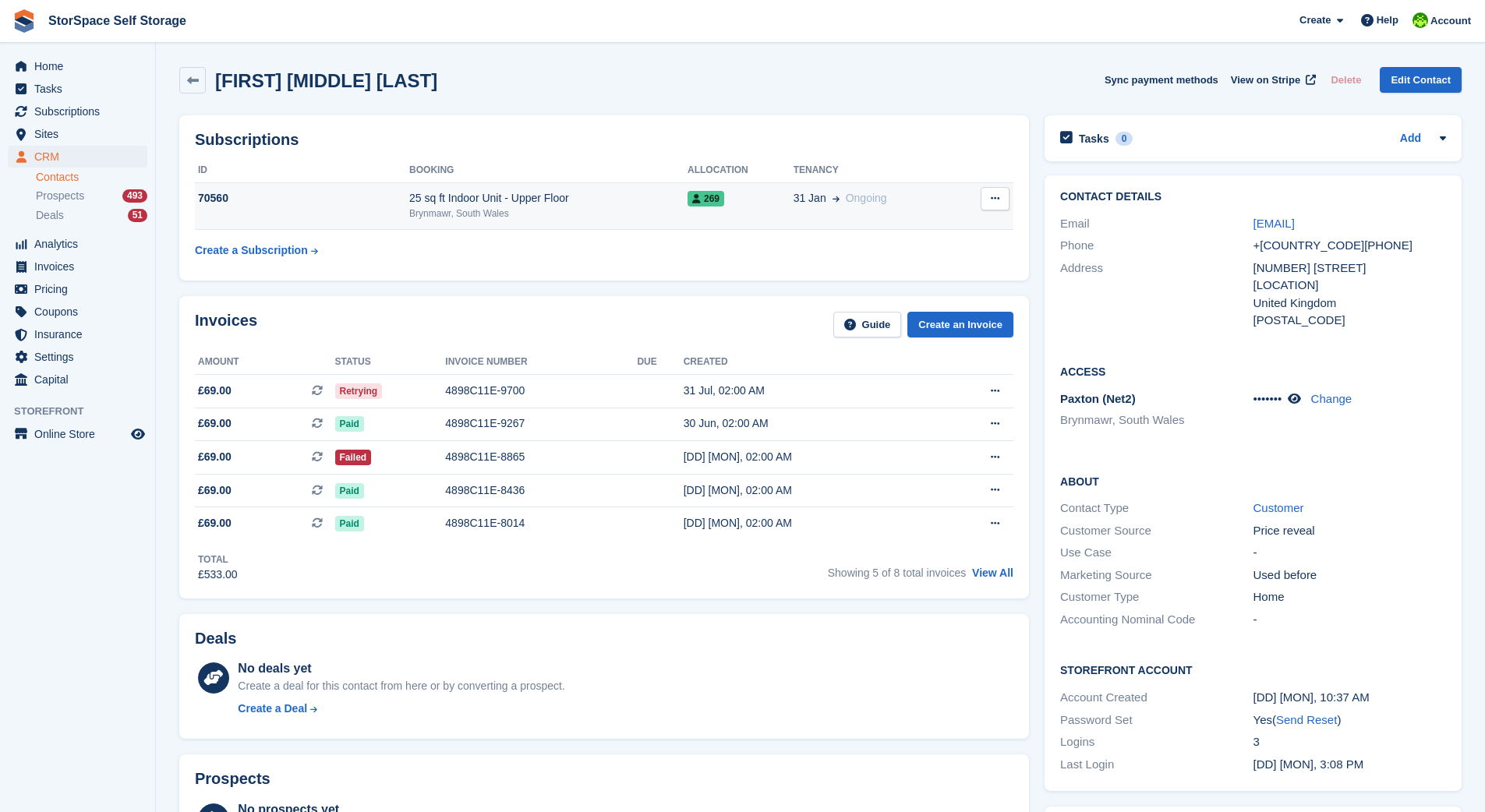 click at bounding box center [995, 198] 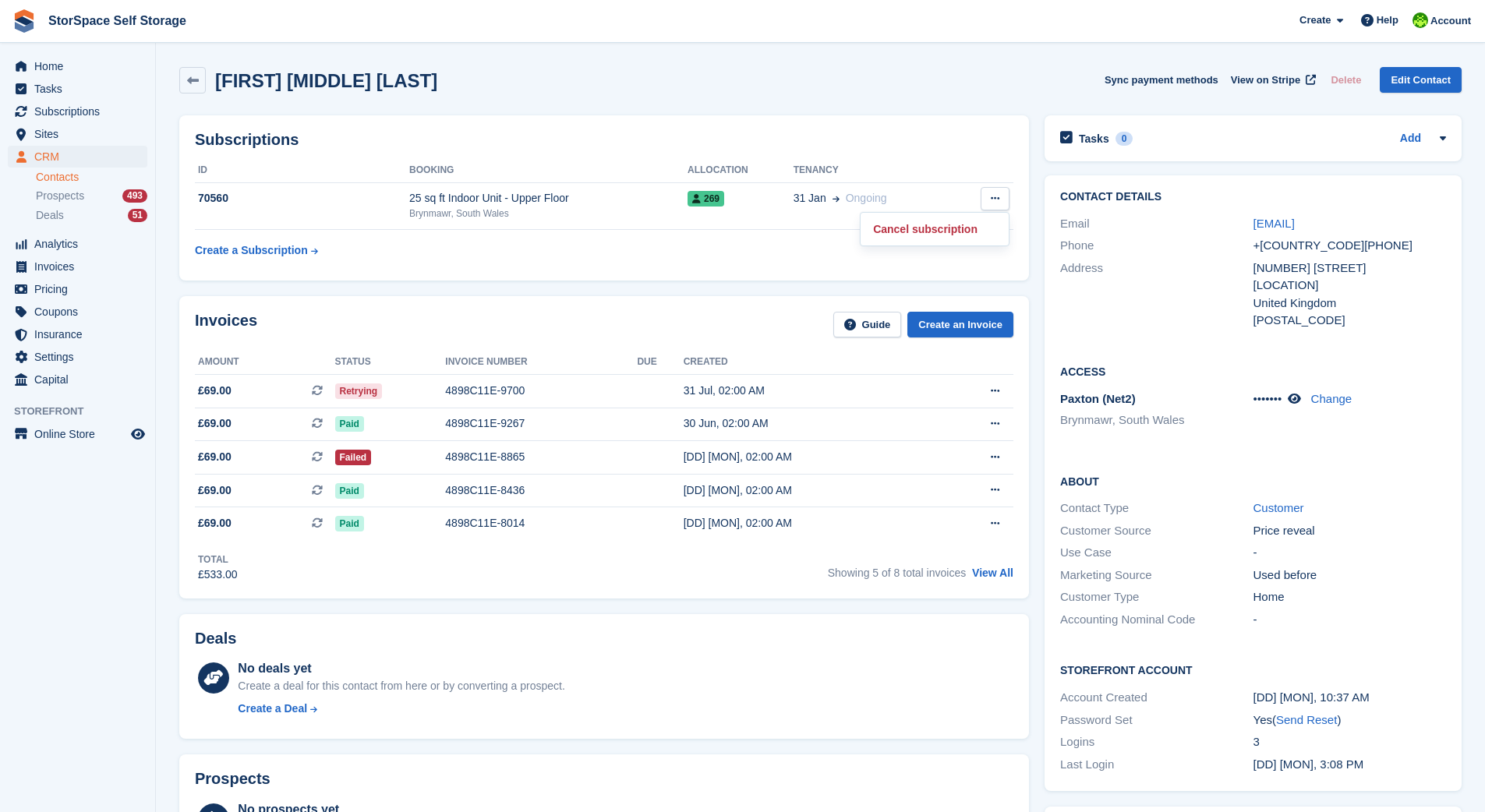 click on "Joshua Adam Baines
Sync payment methods
View on Stripe
Delete
Edit Contact" at bounding box center [820, 80] 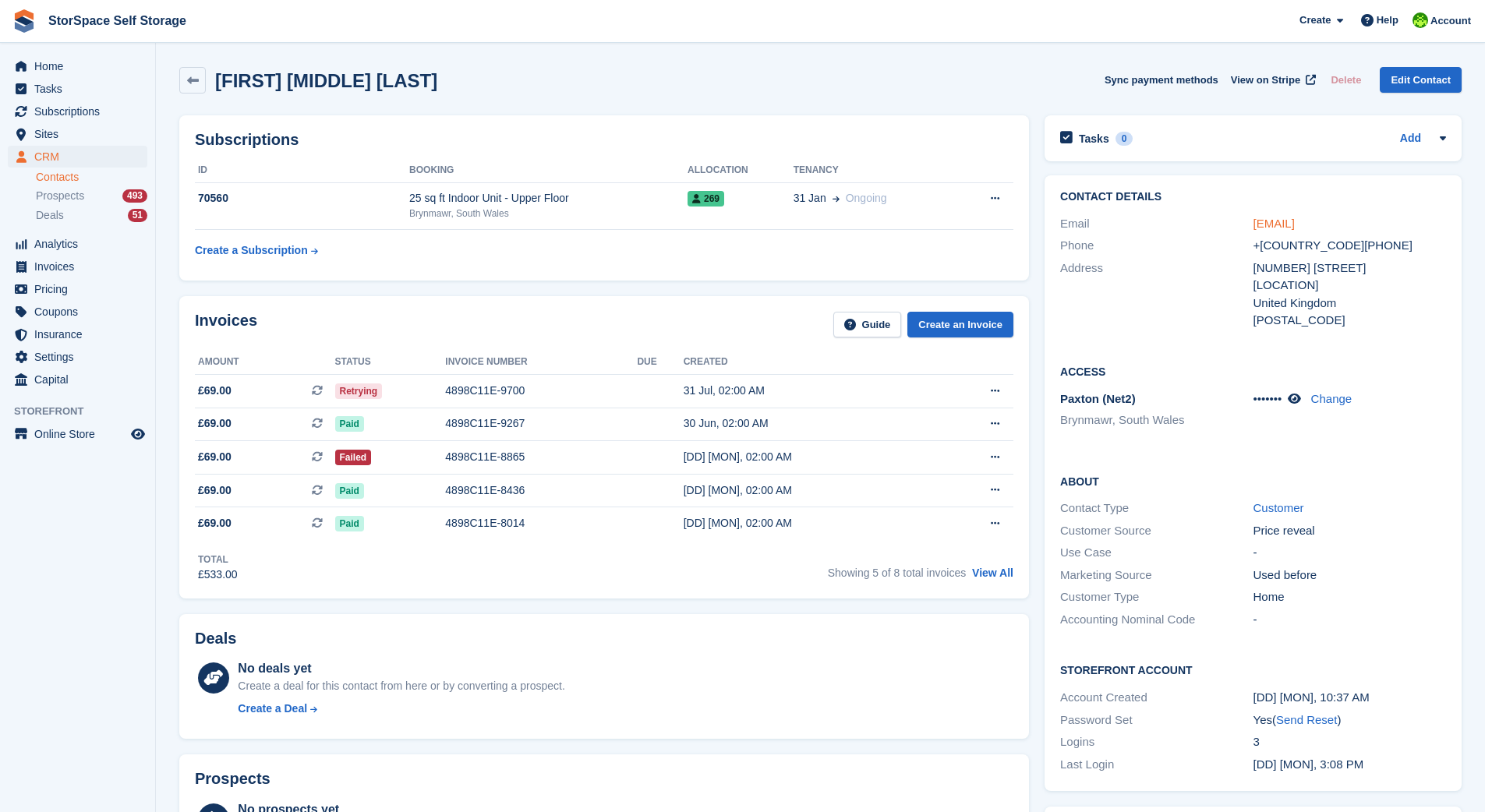 click on "j.a.baines19@gmail.com" at bounding box center (1274, 223) 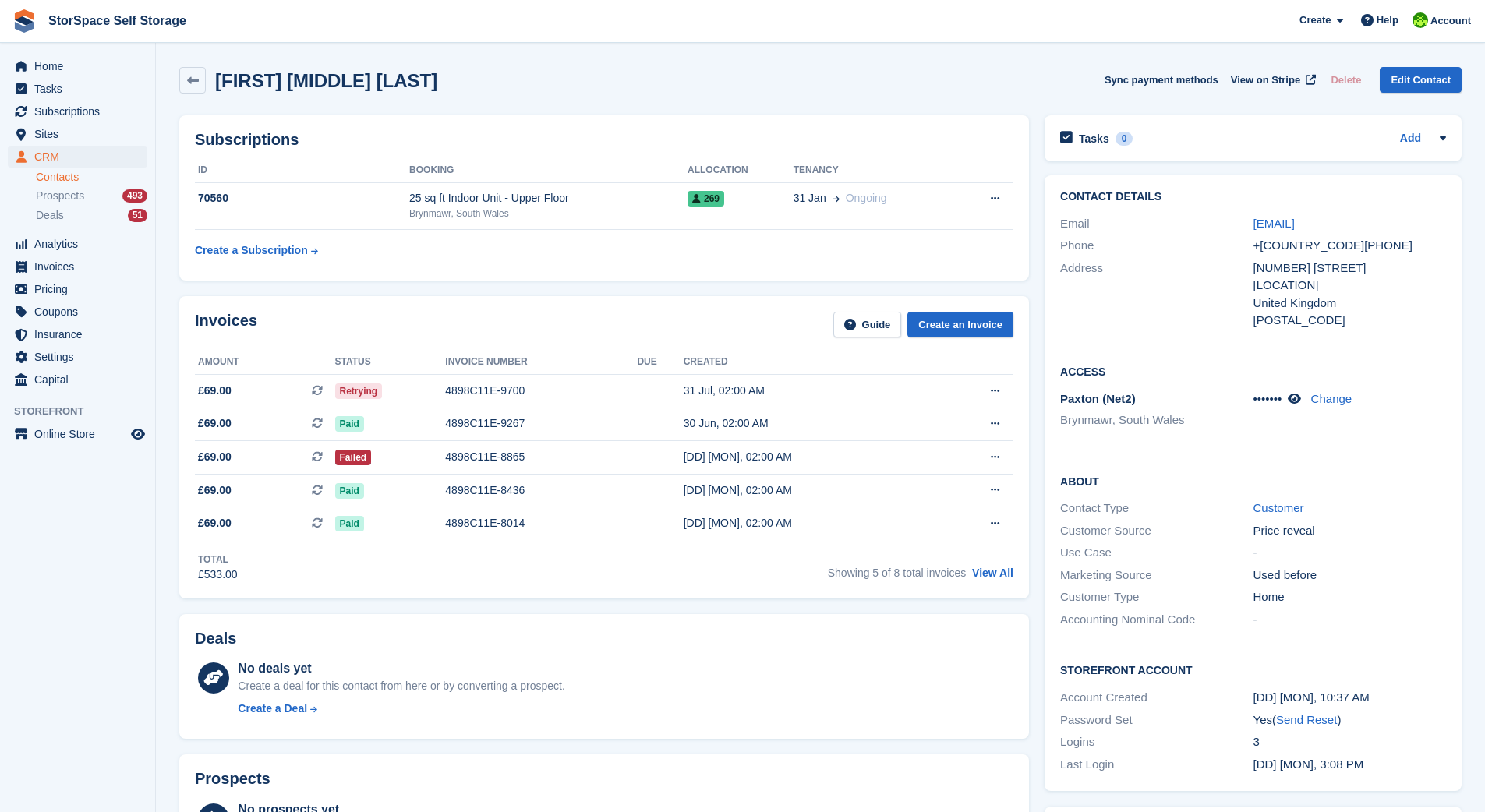 scroll, scrollTop: 3, scrollLeft: 0, axis: vertical 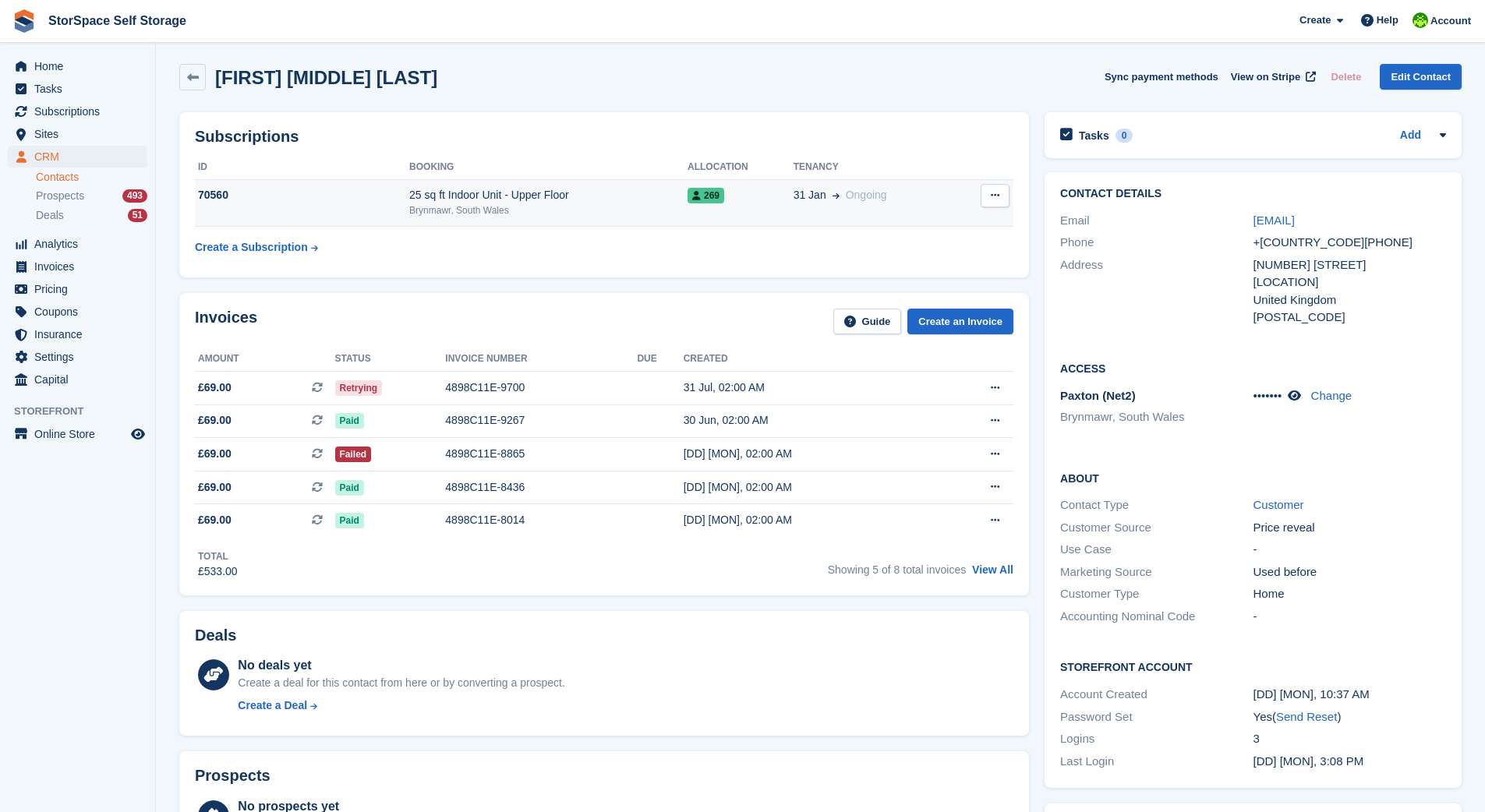 click on "25 sq ft Indoor Unit - Upper Floor" at bounding box center [548, 195] 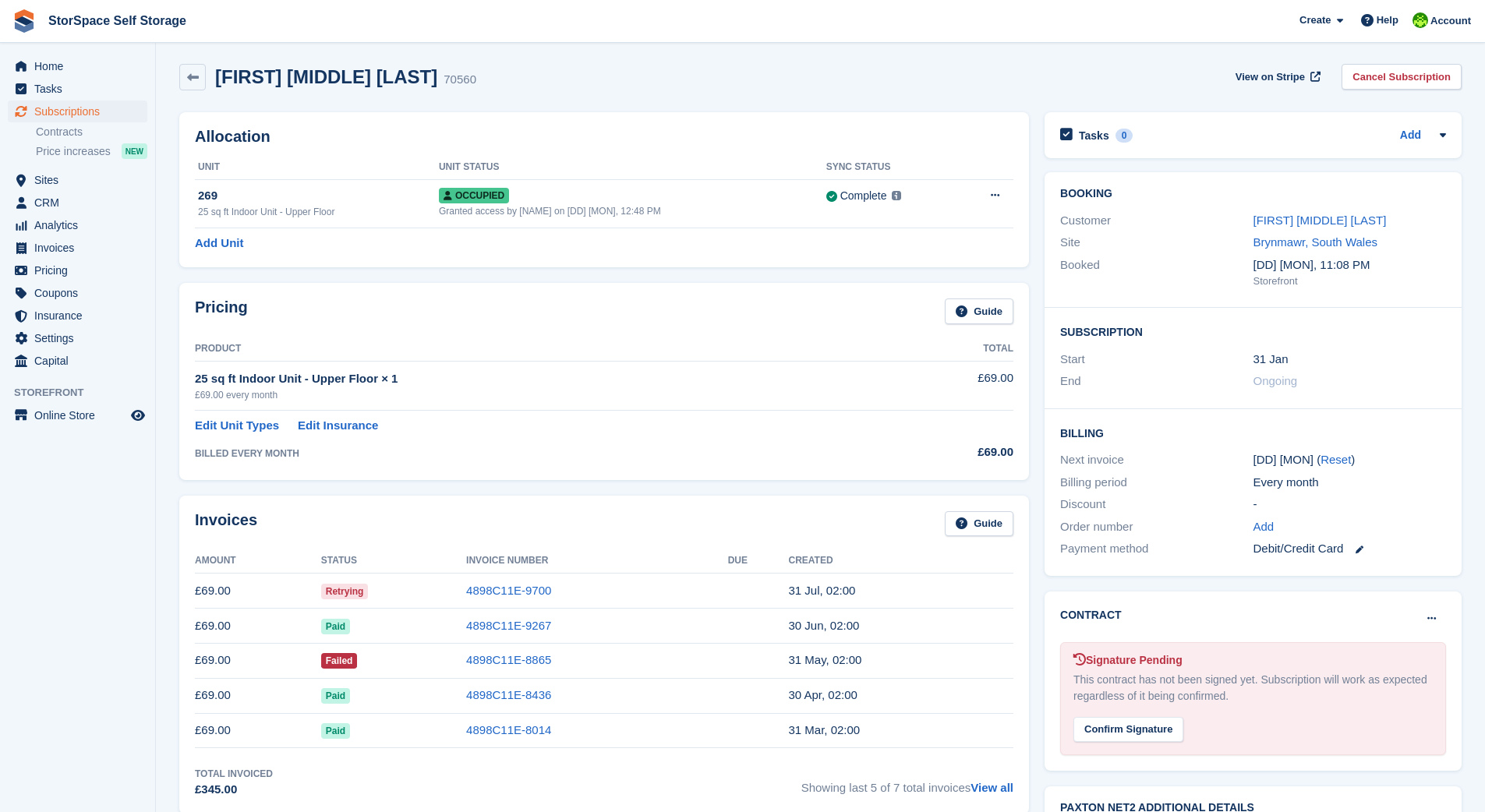 scroll, scrollTop: 0, scrollLeft: 0, axis: both 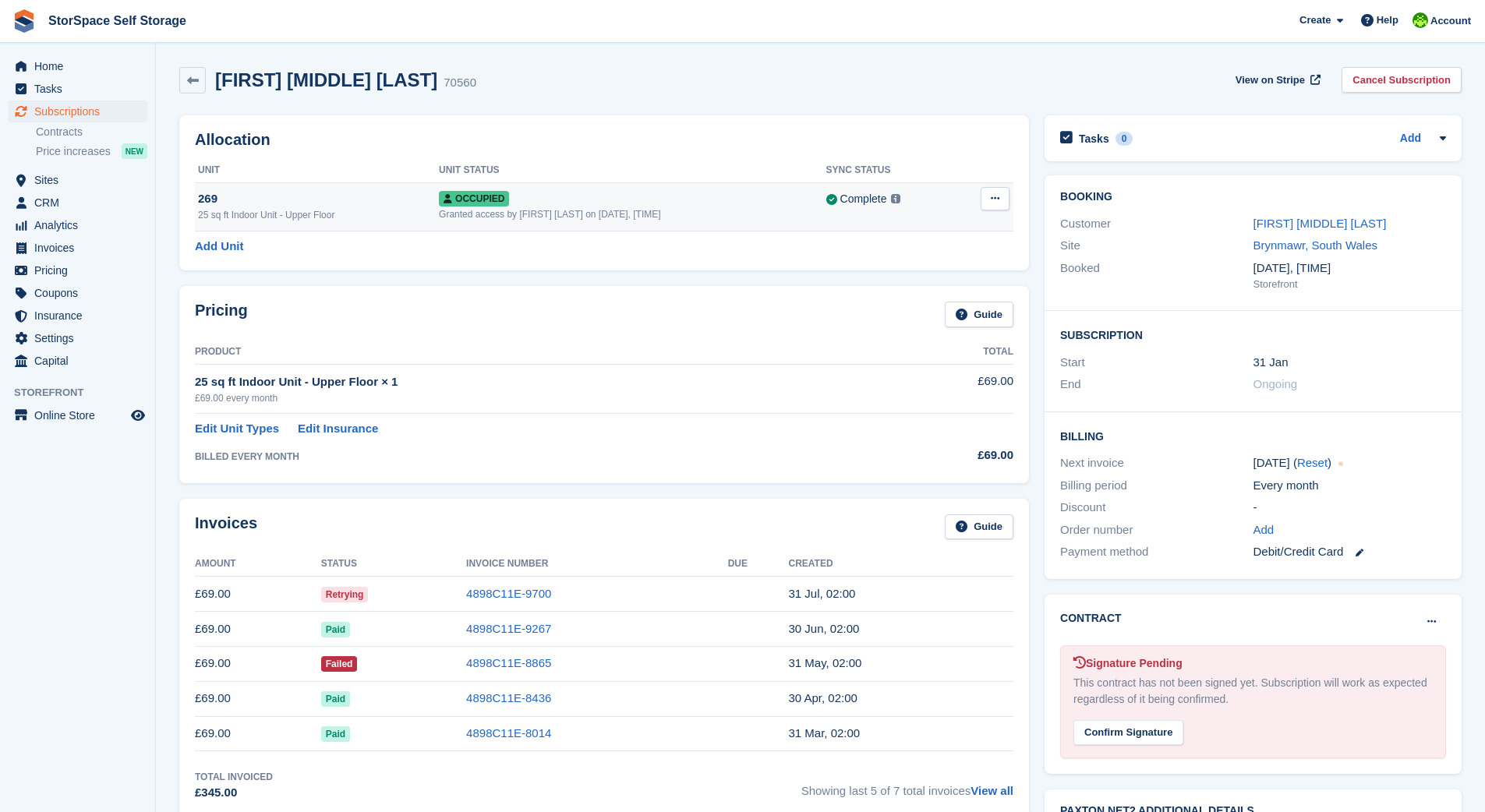 click at bounding box center [995, 199] 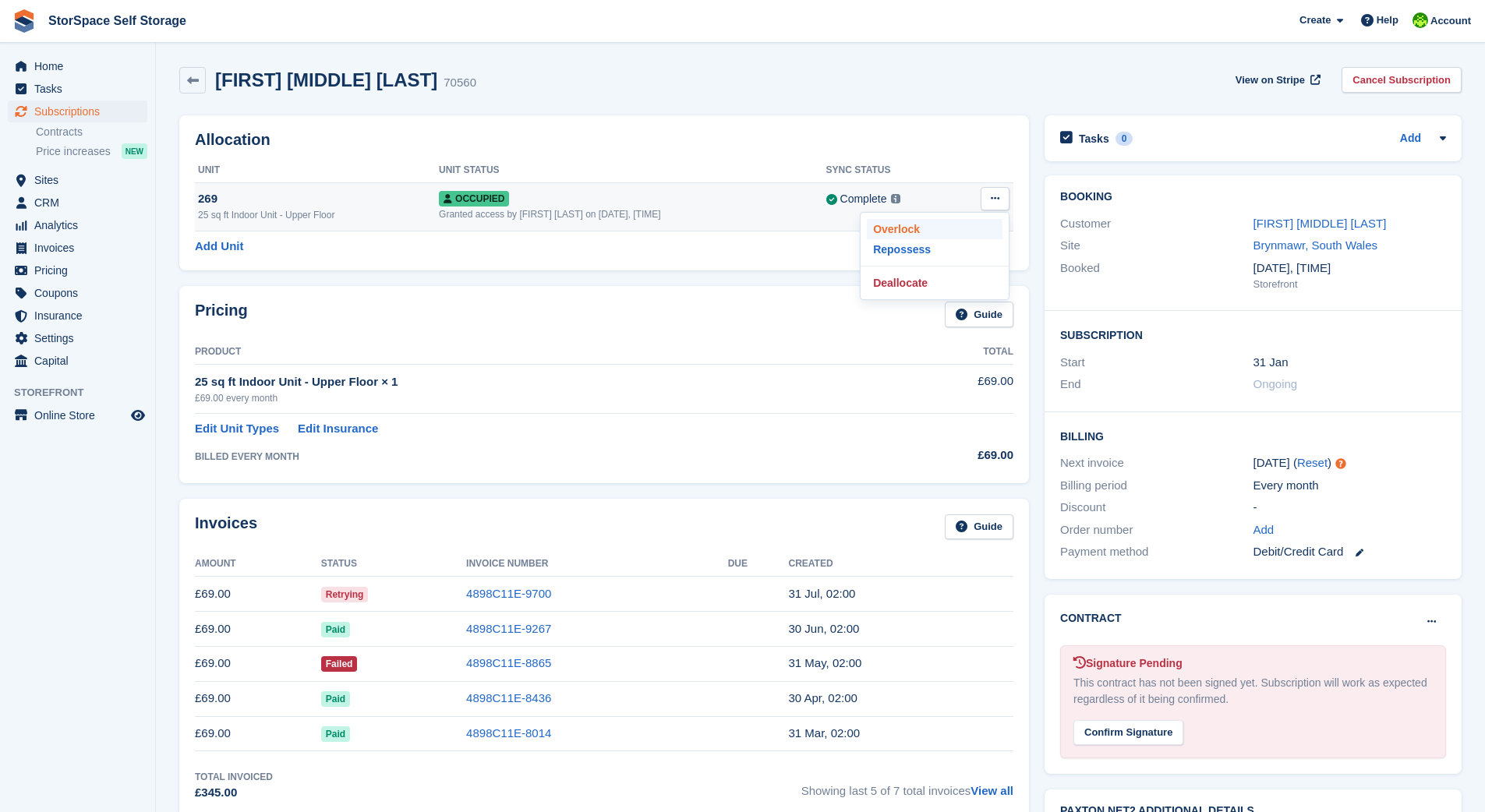 click on "Overlock" at bounding box center (935, 229) 